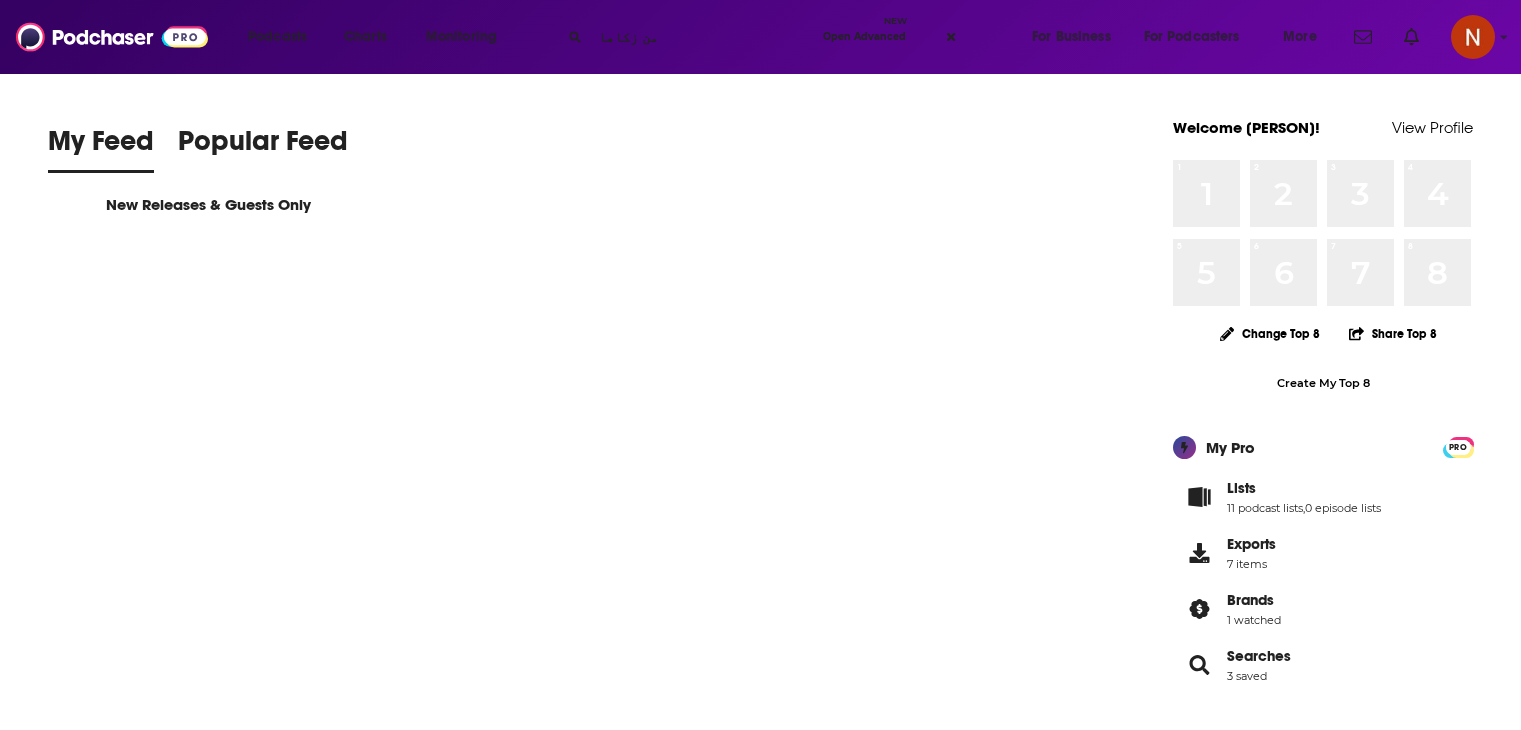 type on "من زكاها" 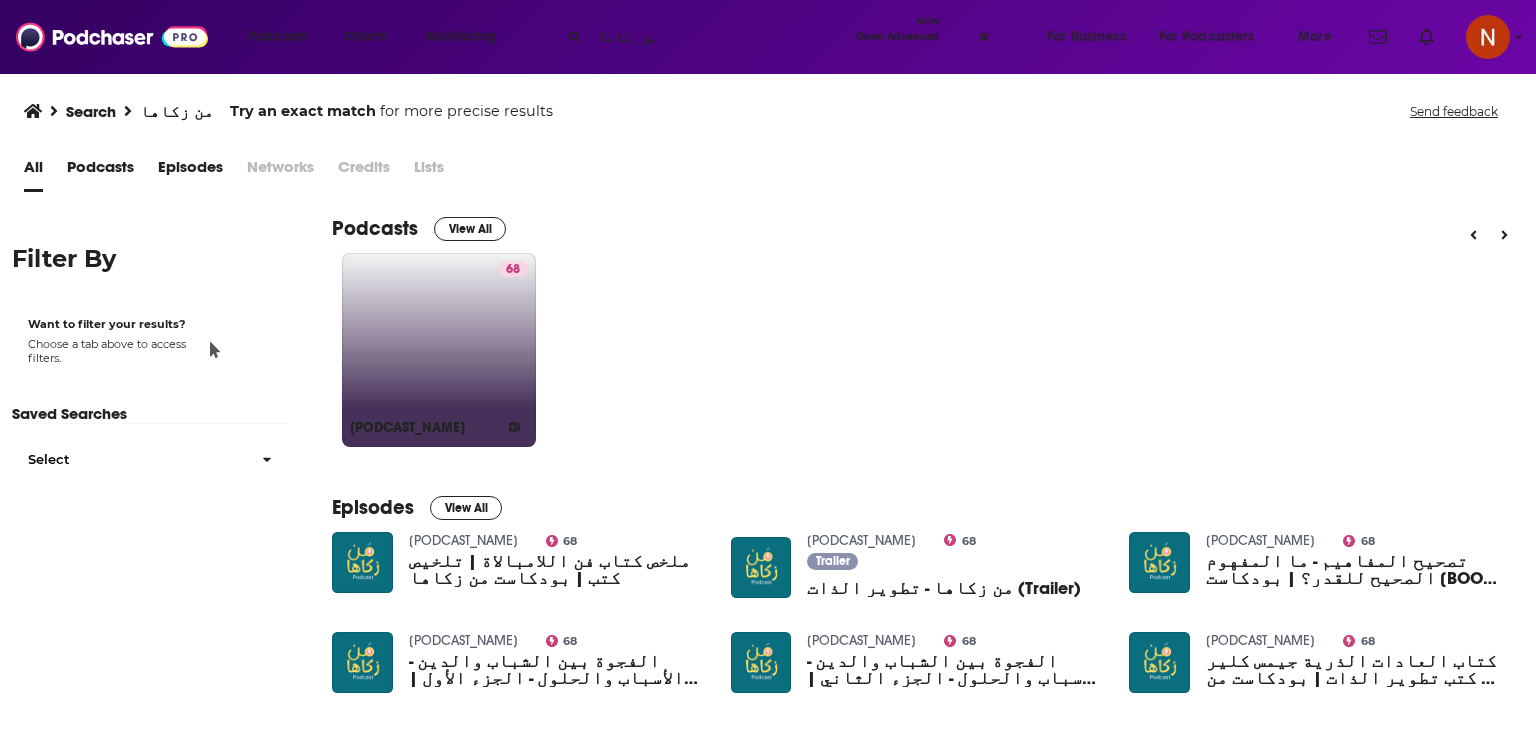 click on "68 [BOOK TITLE]" at bounding box center (439, 350) 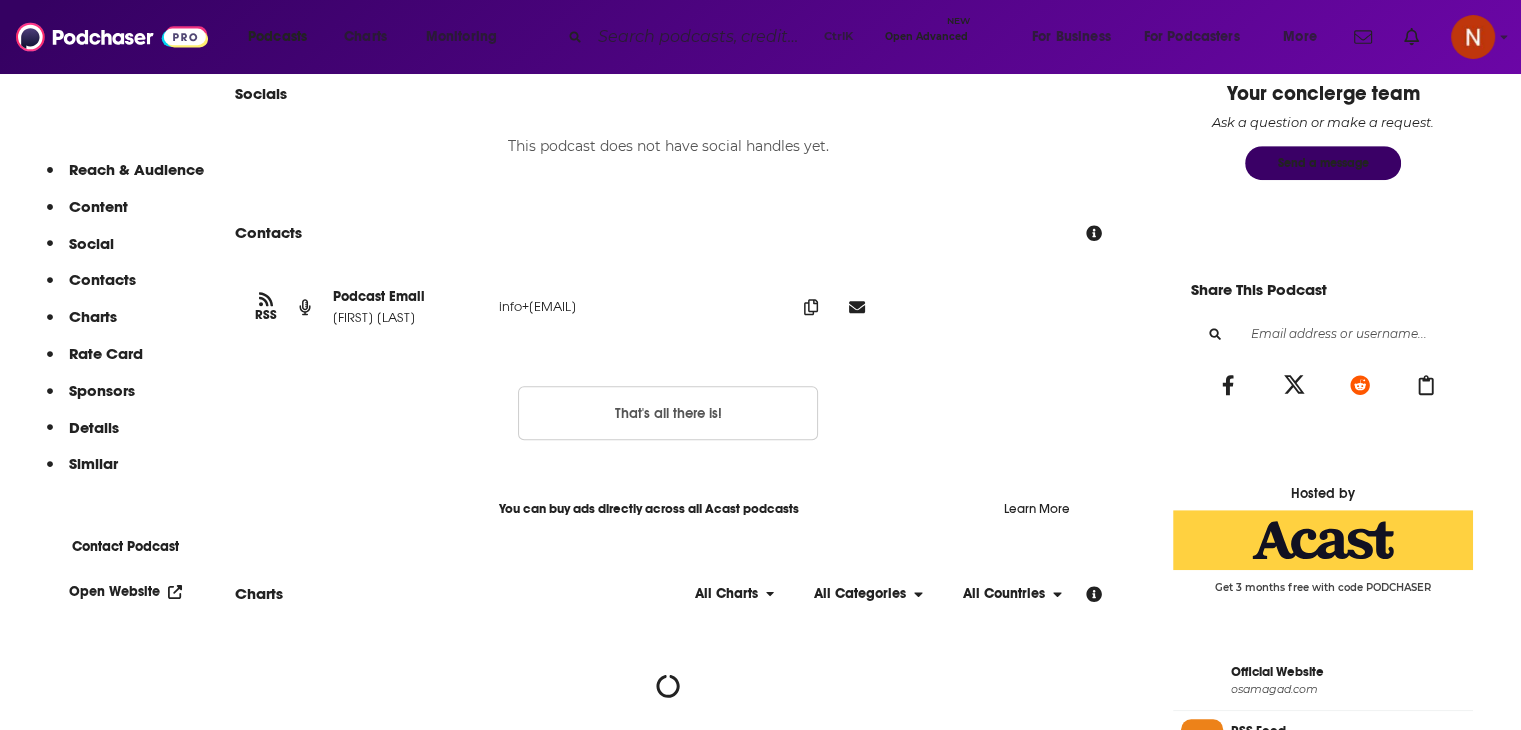 scroll, scrollTop: 0, scrollLeft: 0, axis: both 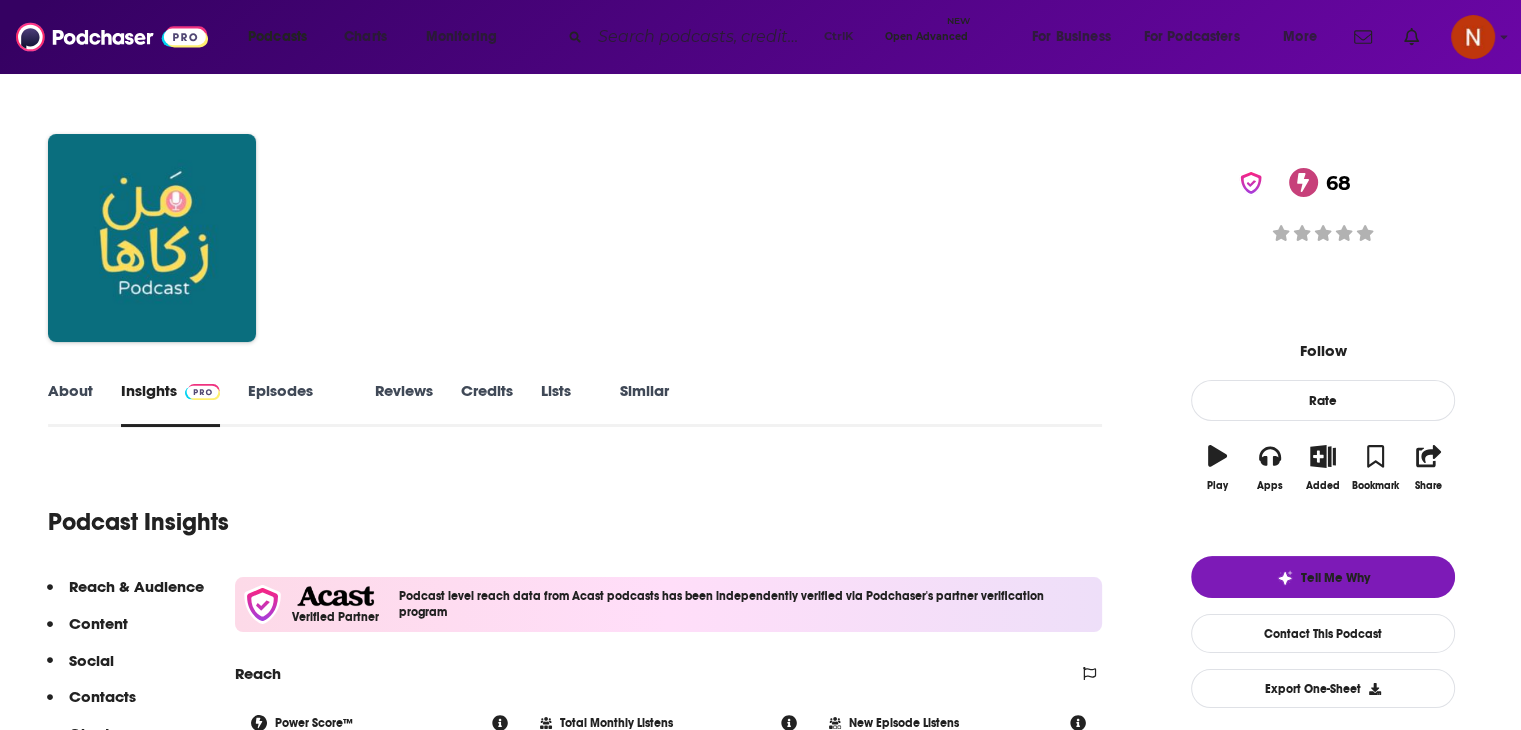 drag, startPoint x: 654, startPoint y: 194, endPoint x: 413, endPoint y: 200, distance: 241.07468 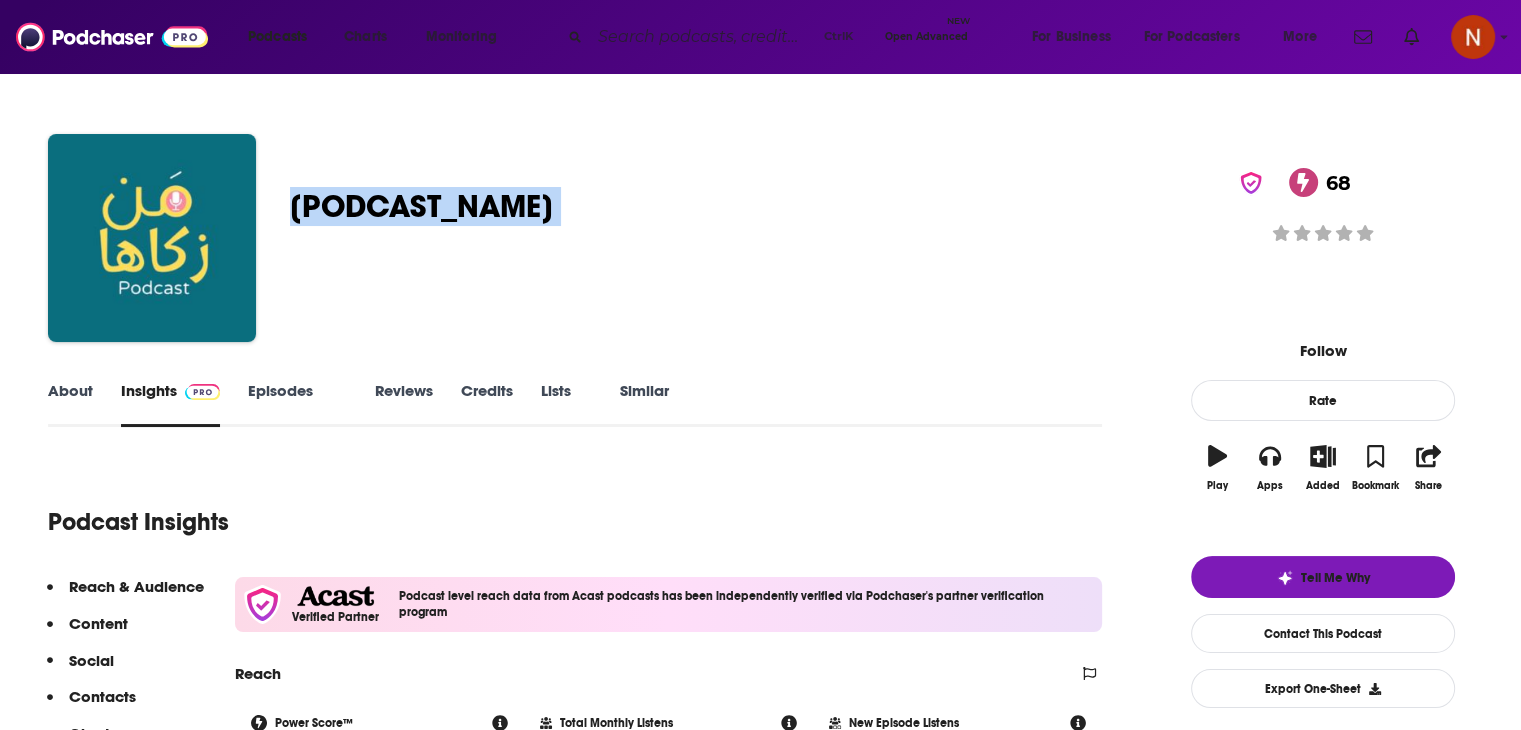 click on "من زكاها - تطوير الذات Claimed 68" at bounding box center (715, 206) 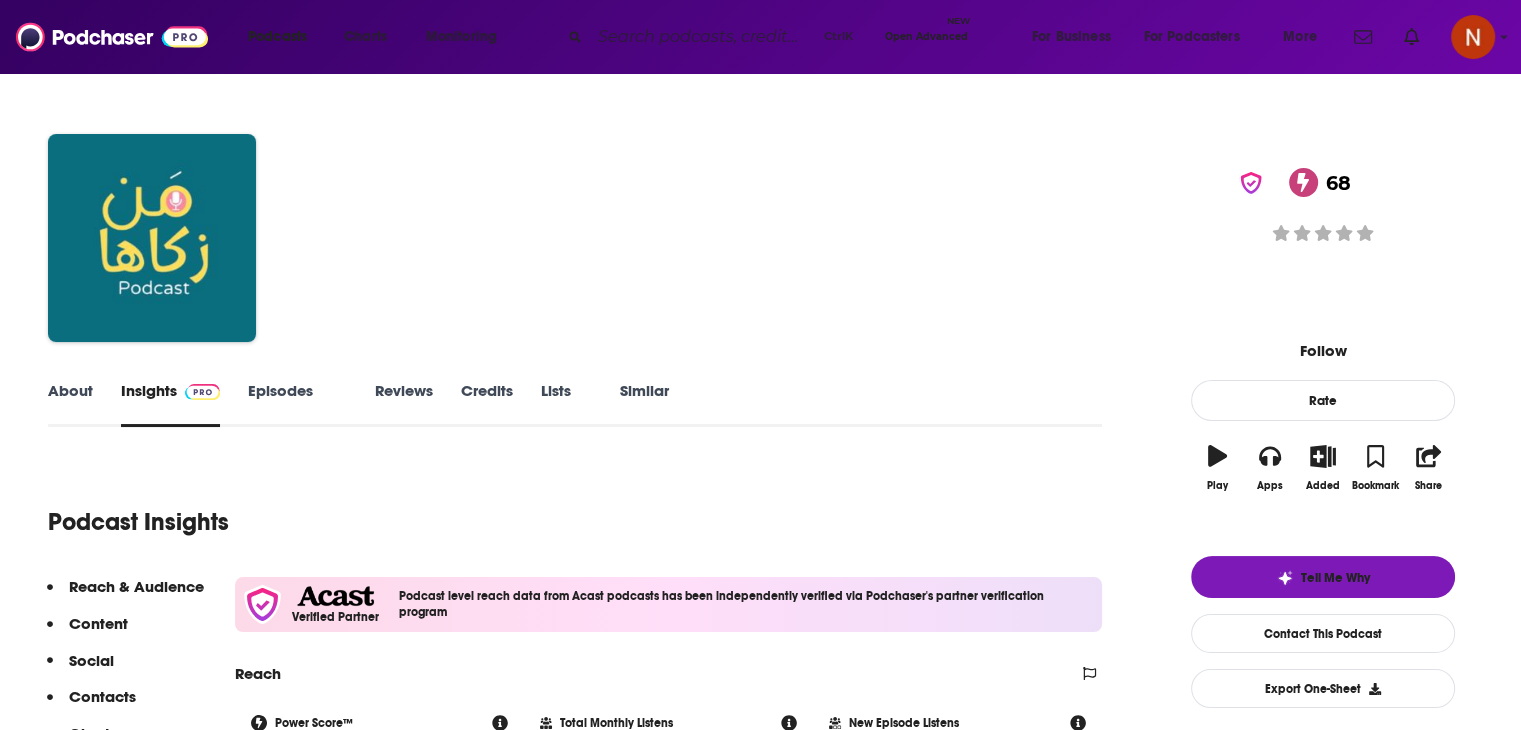 click on "من زكاها - تطوير الذات Claimed 68" at bounding box center (715, 206) 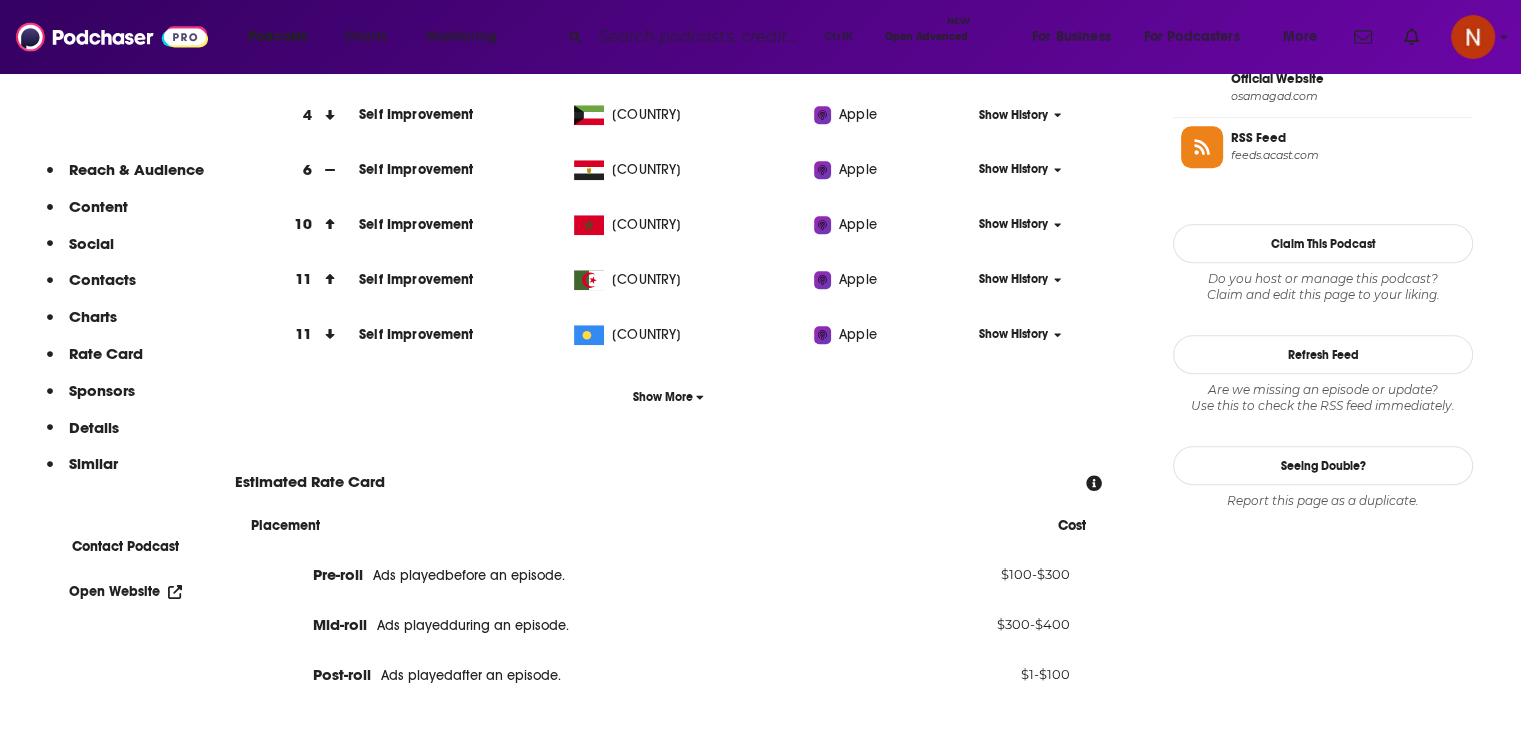 scroll, scrollTop: 1595, scrollLeft: 0, axis: vertical 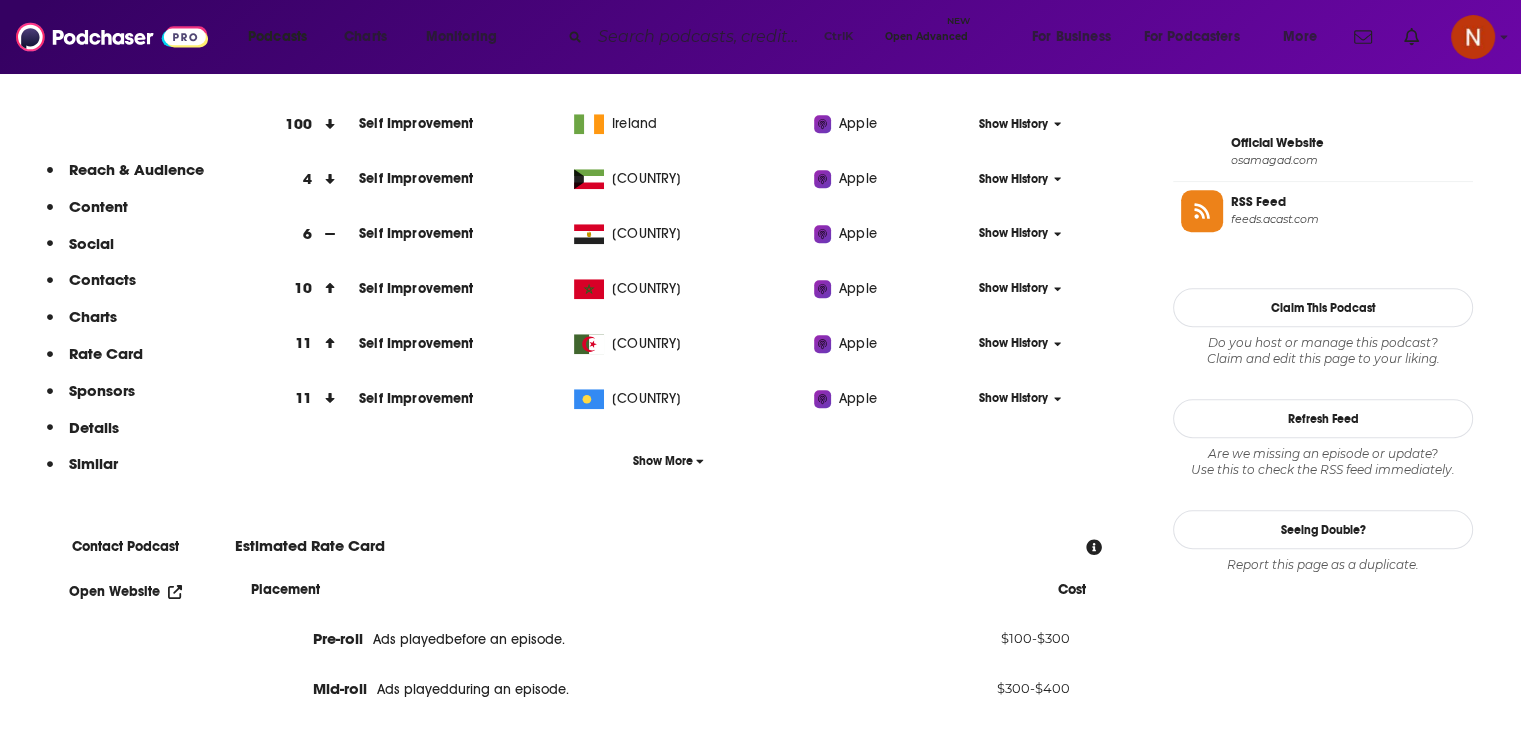 click on "Show More" at bounding box center (668, 461) 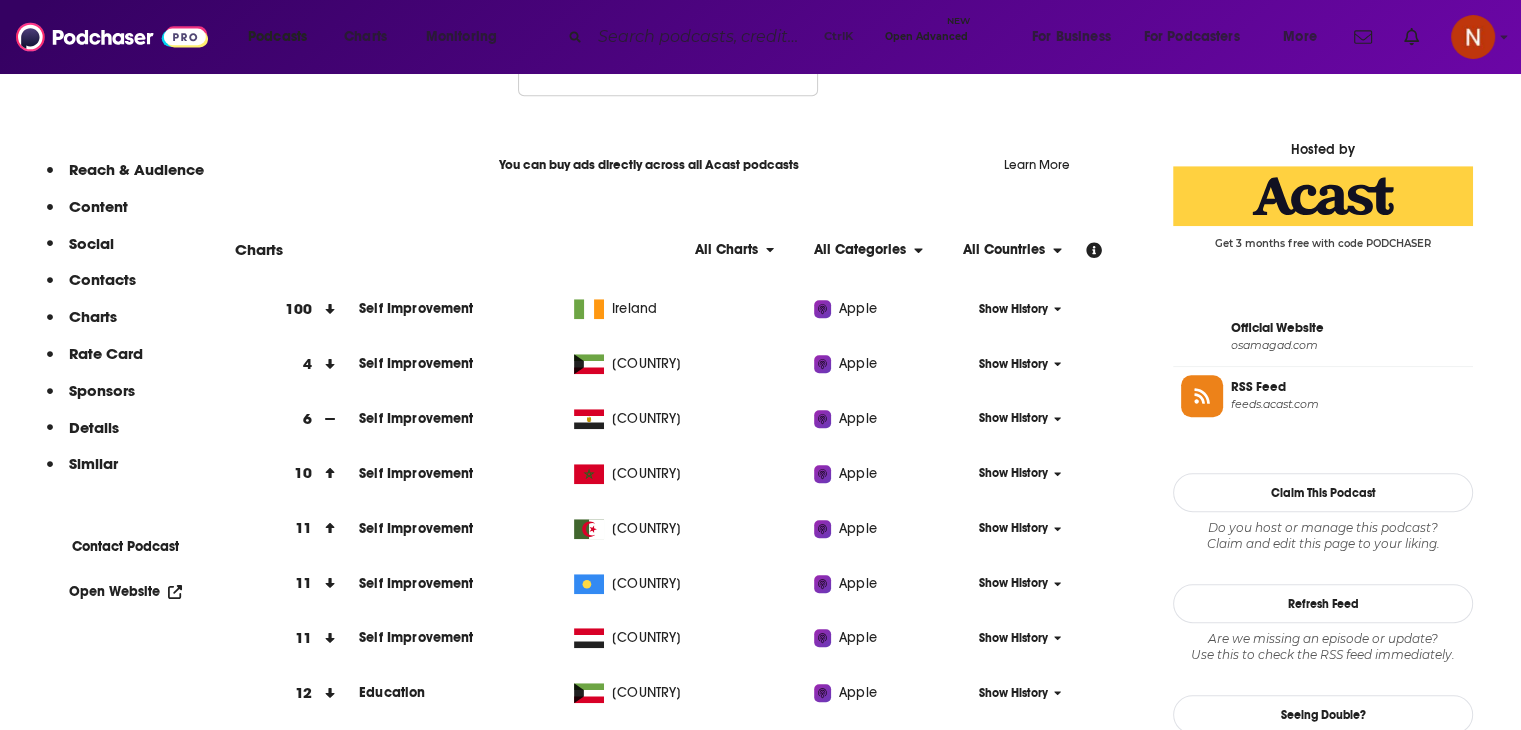 scroll, scrollTop: 1411, scrollLeft: 0, axis: vertical 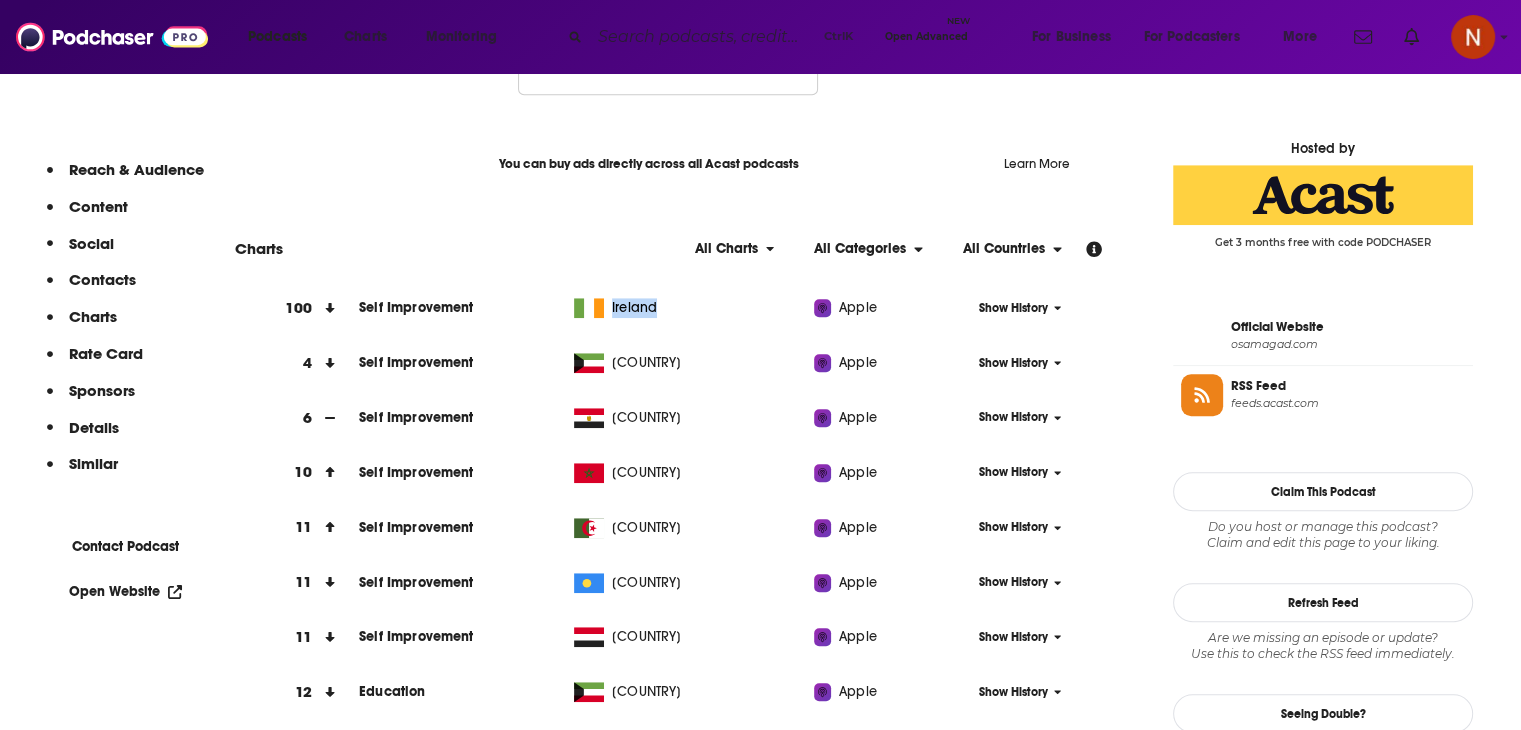 drag, startPoint x: 699, startPoint y: 354, endPoint x: 638, endPoint y: 352, distance: 61.03278 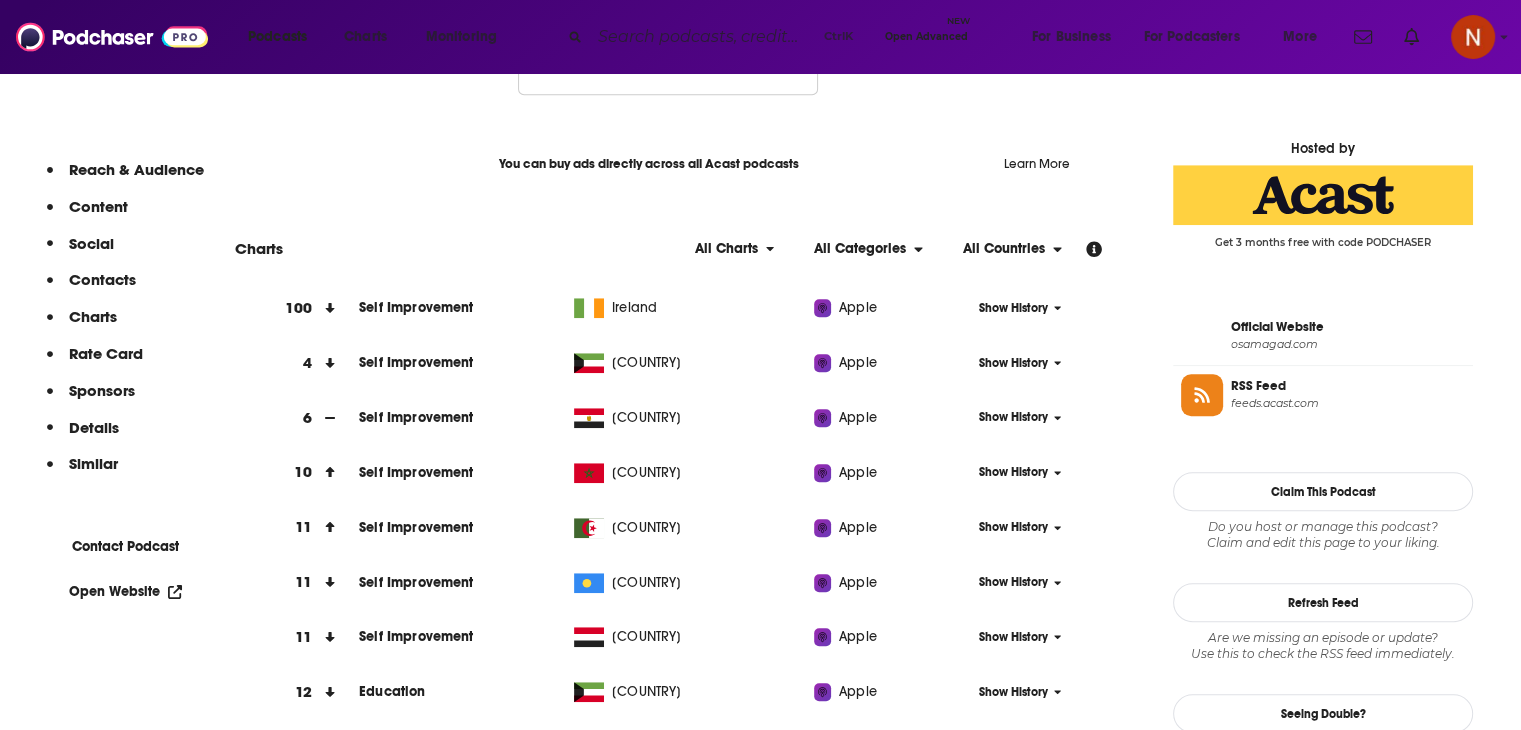 click on "Charts All Charts All Categories All Countries" at bounding box center (668, 249) 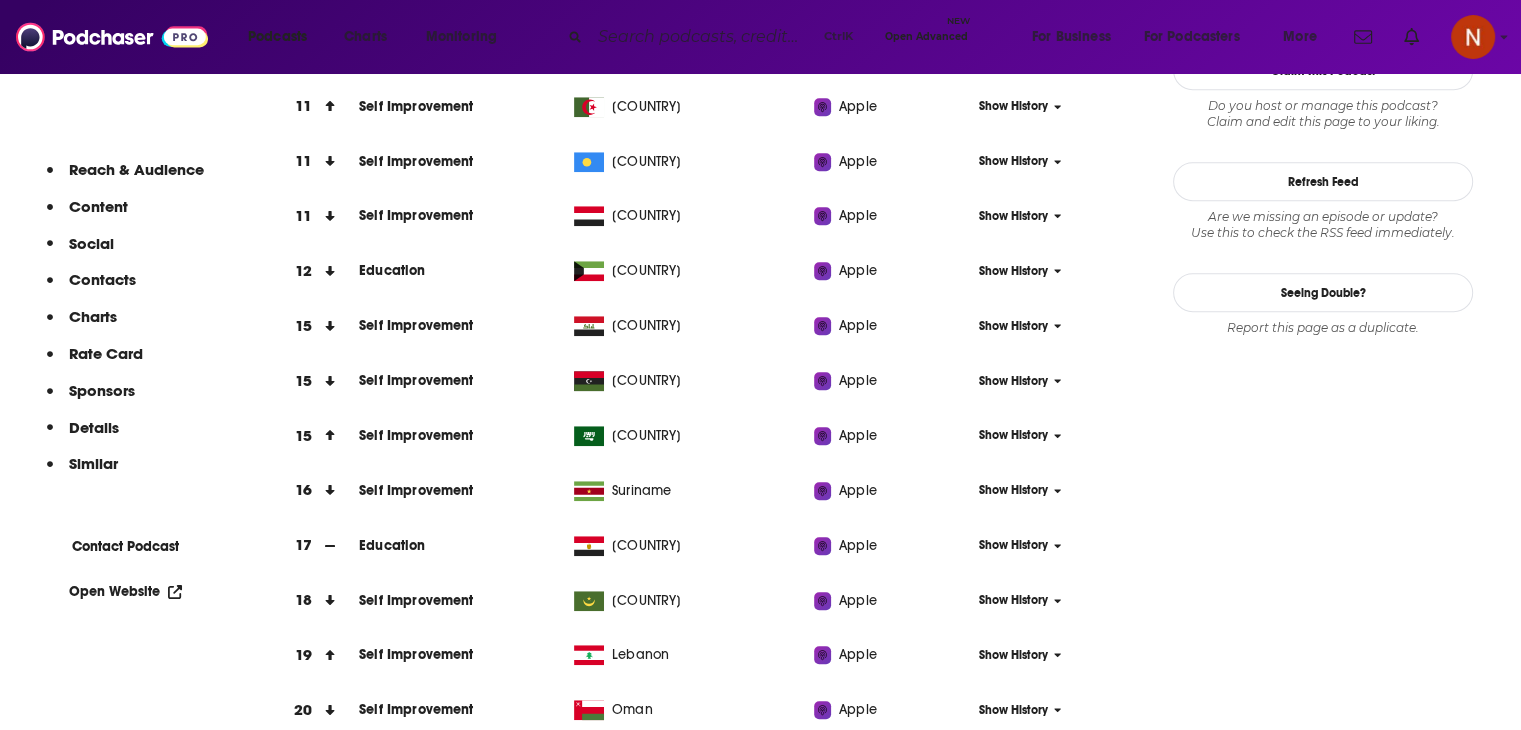 scroll, scrollTop: 1835, scrollLeft: 0, axis: vertical 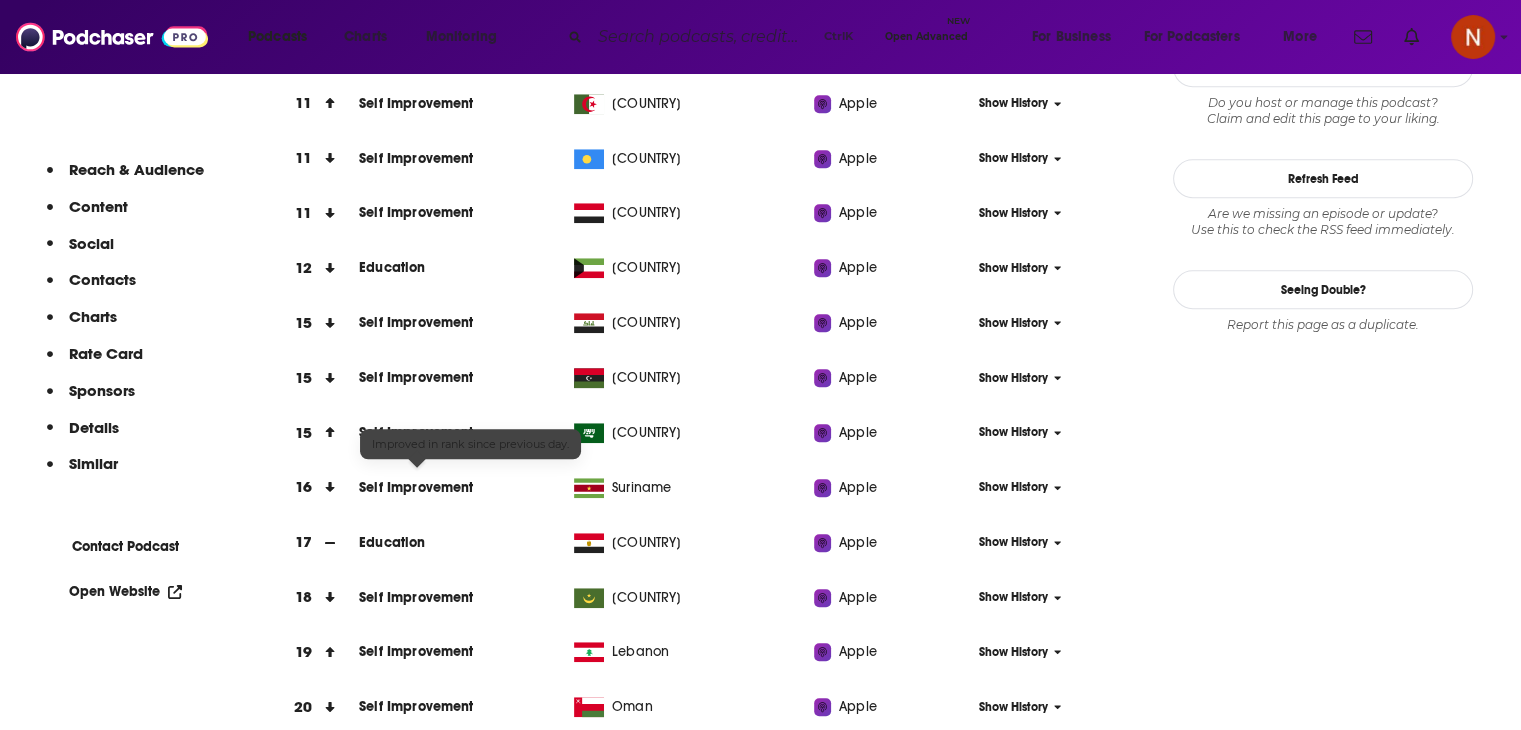 click at bounding box center [330, 432] 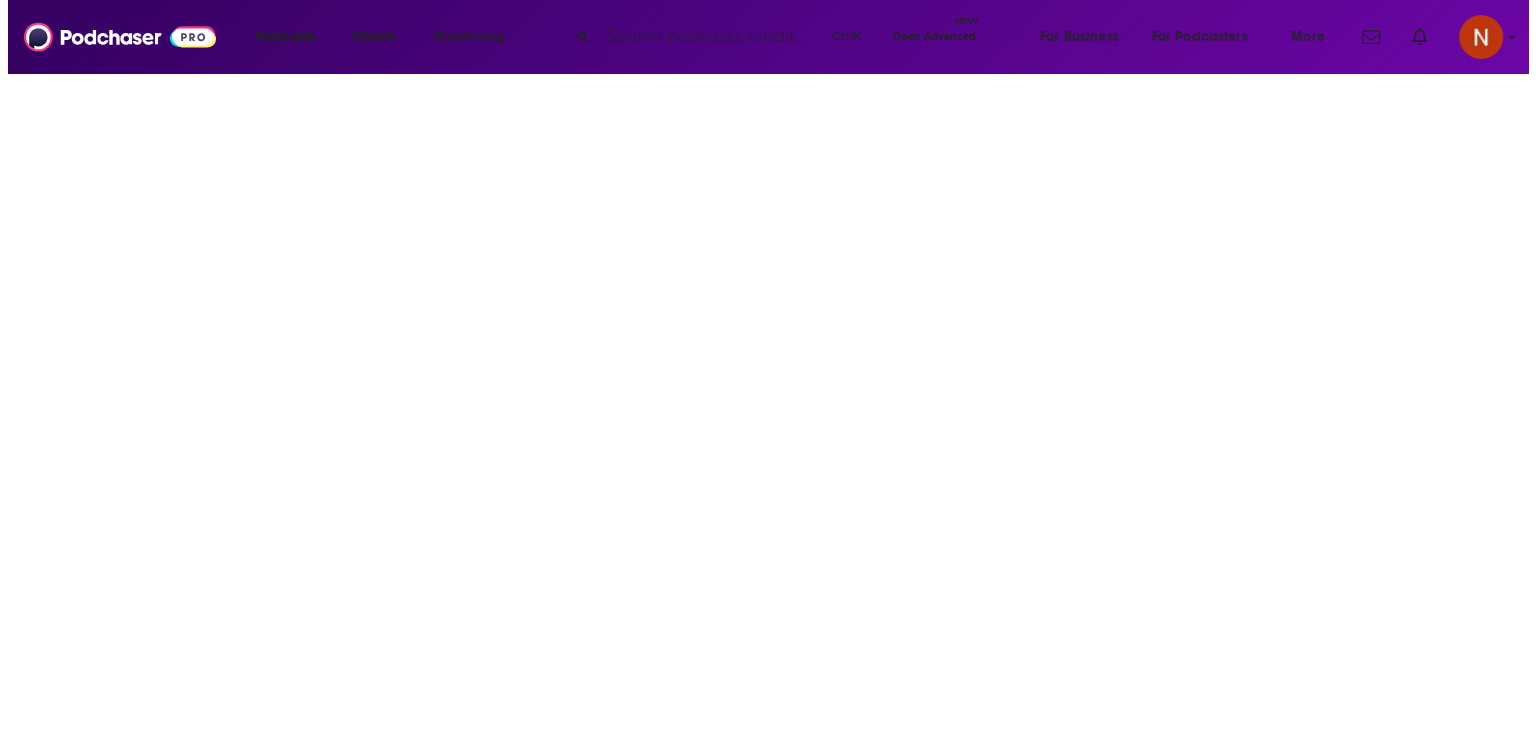 scroll, scrollTop: 0, scrollLeft: 0, axis: both 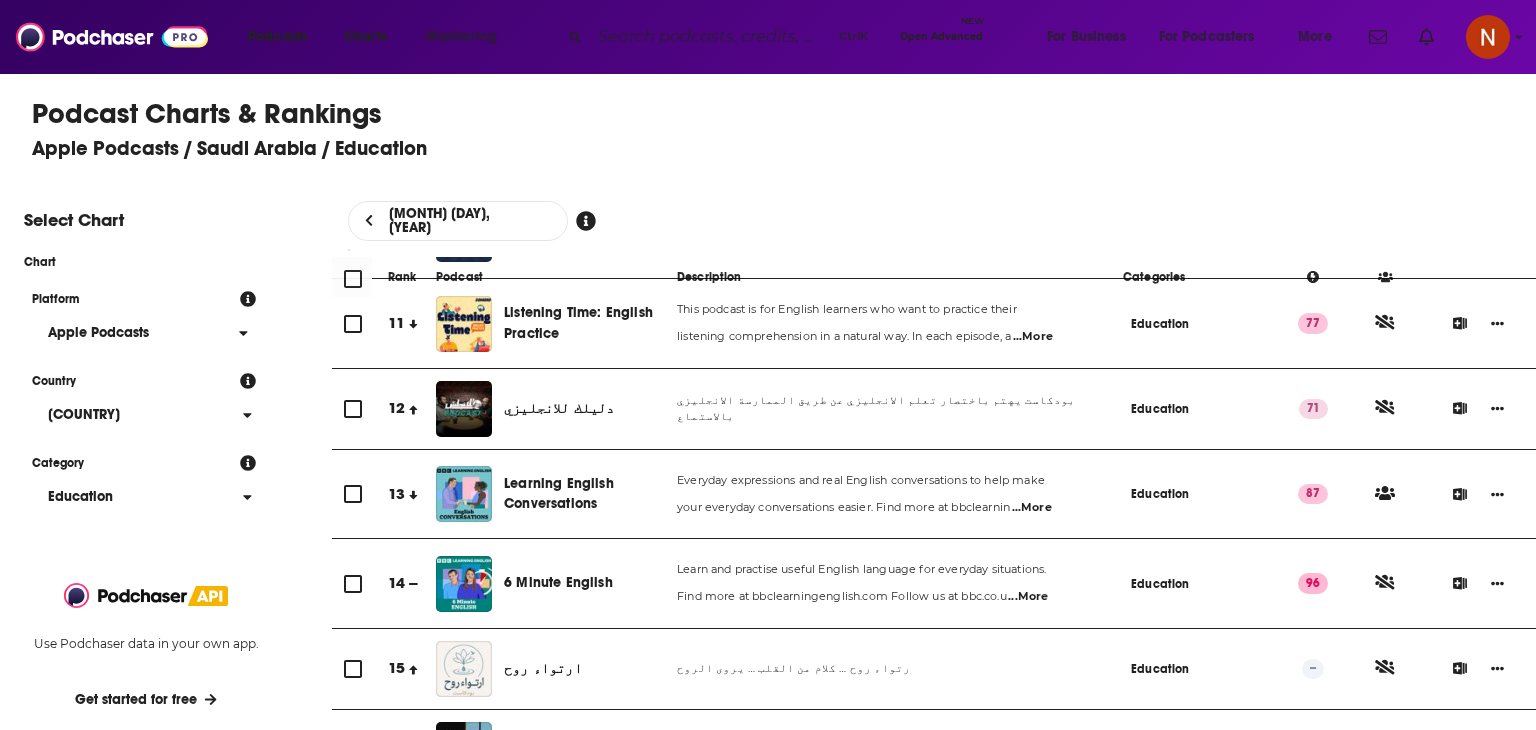 click on "Category Education" at bounding box center (146, 486) 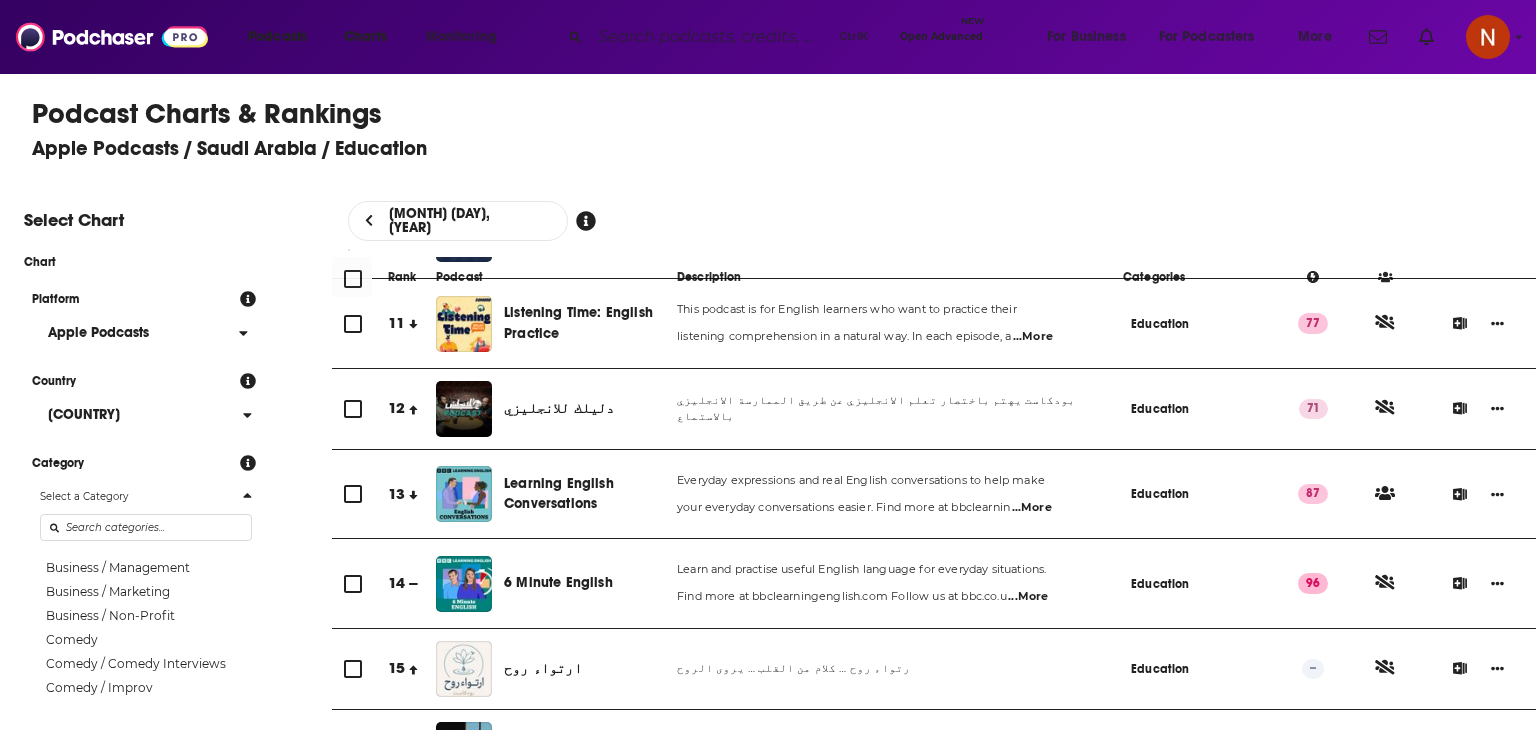 scroll, scrollTop: 330, scrollLeft: 0, axis: vertical 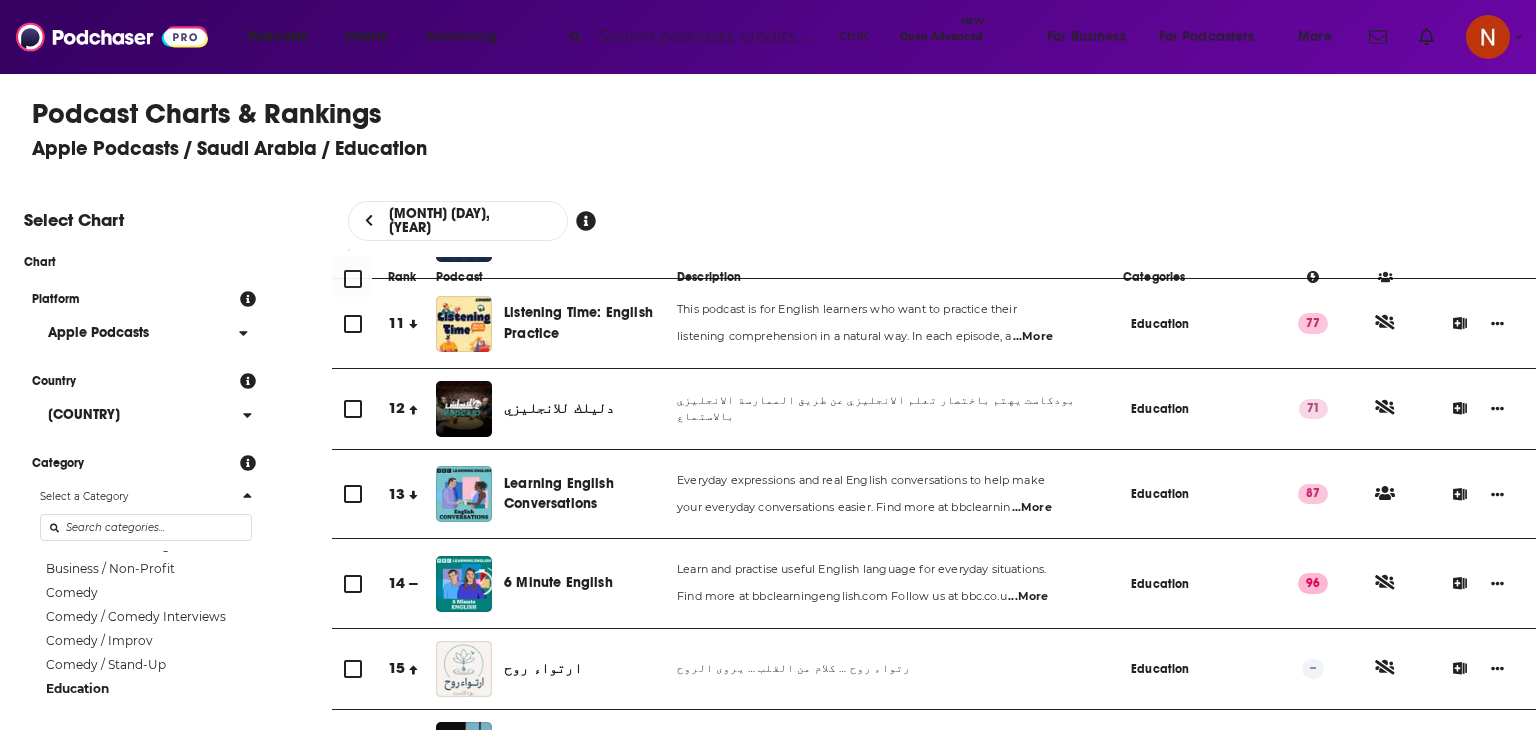 click at bounding box center [146, 527] 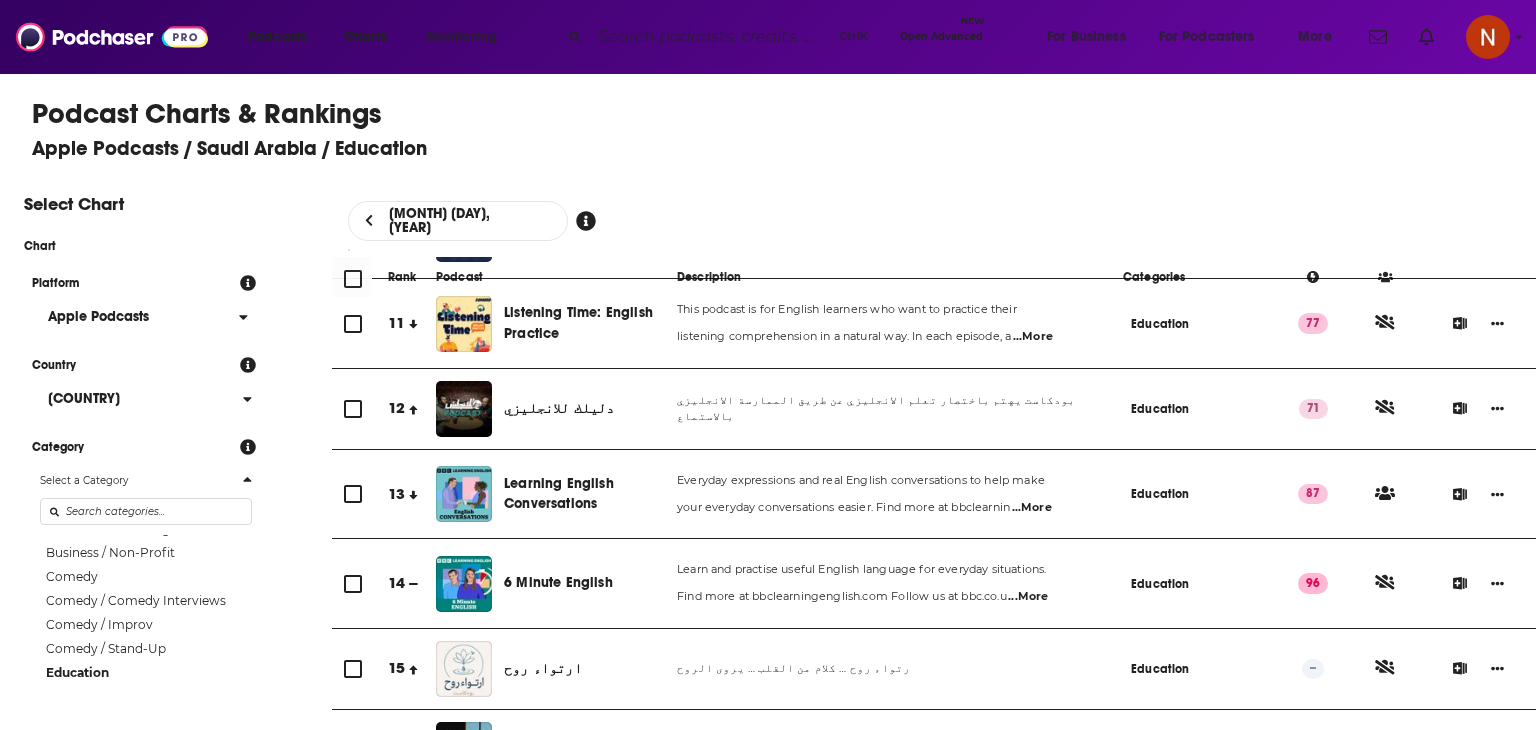 scroll, scrollTop: 16, scrollLeft: 0, axis: vertical 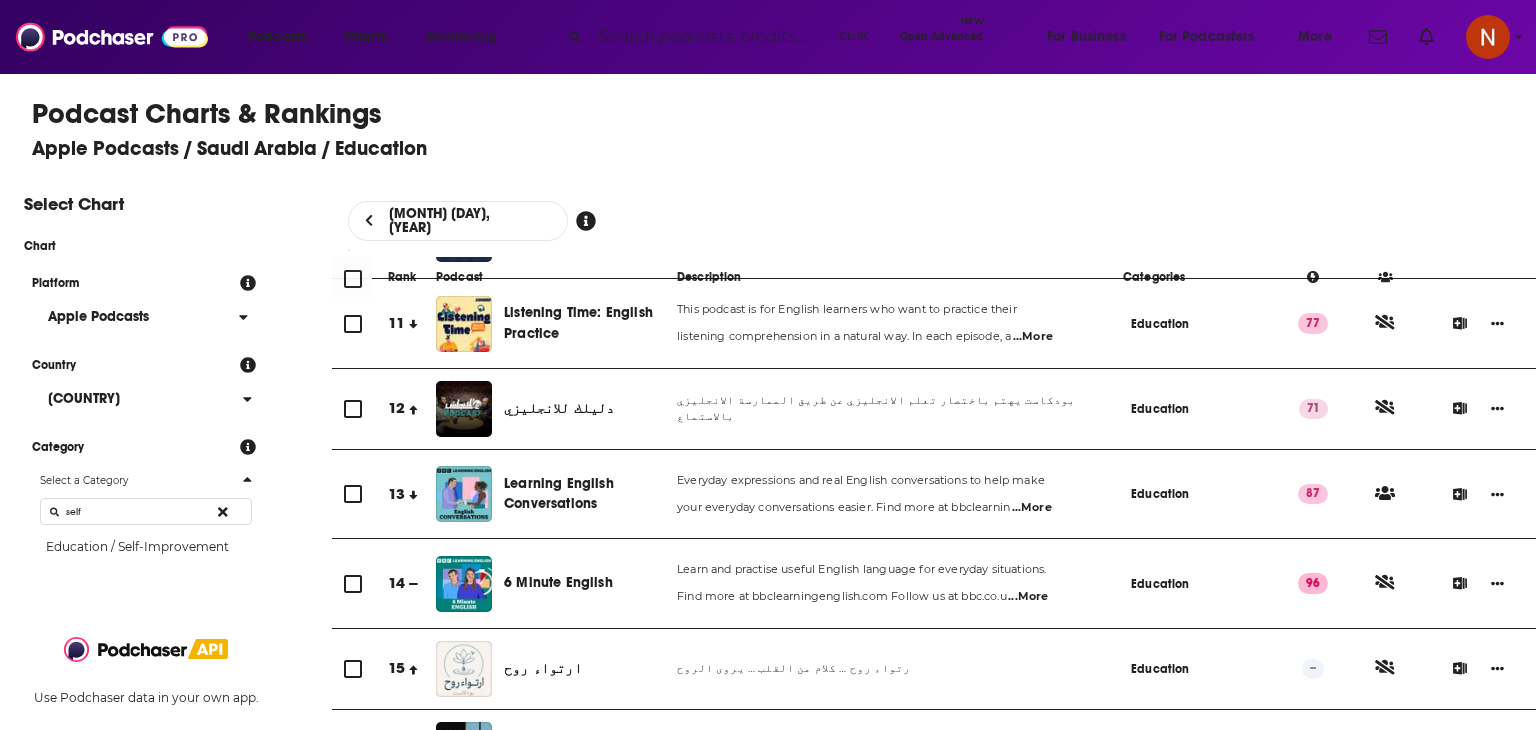 type on "self" 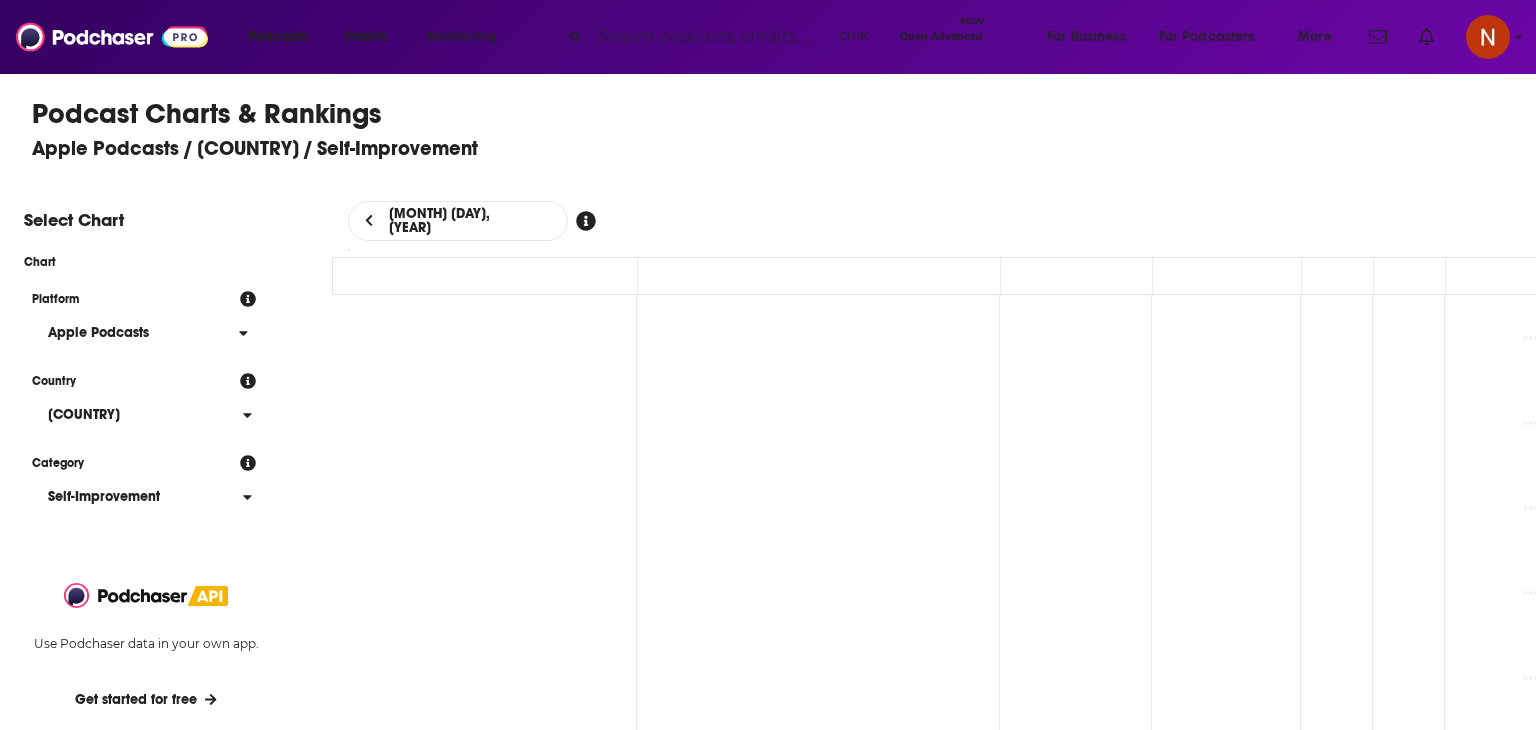 scroll, scrollTop: 0, scrollLeft: 0, axis: both 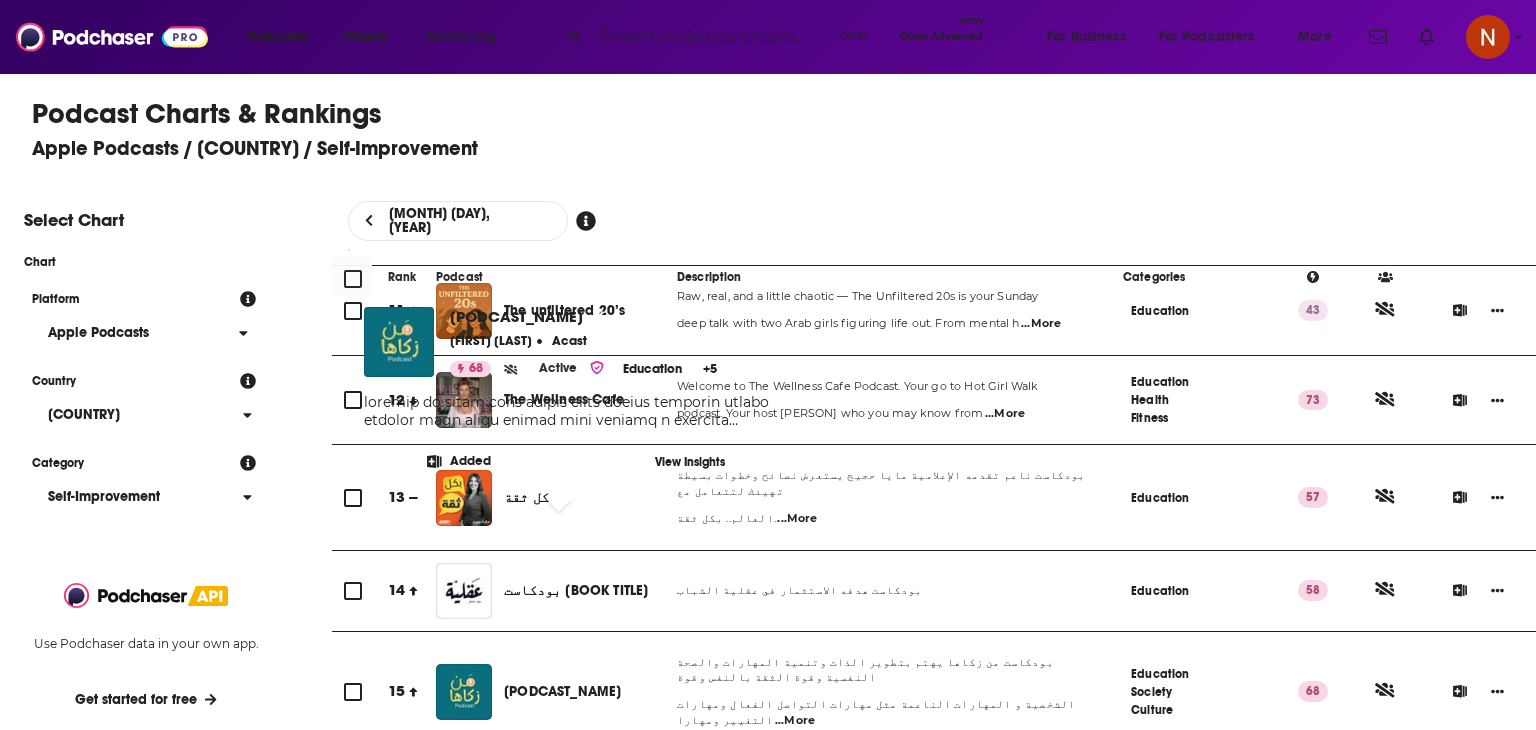 click on "[PODCAST_NAME]" at bounding box center [562, 691] 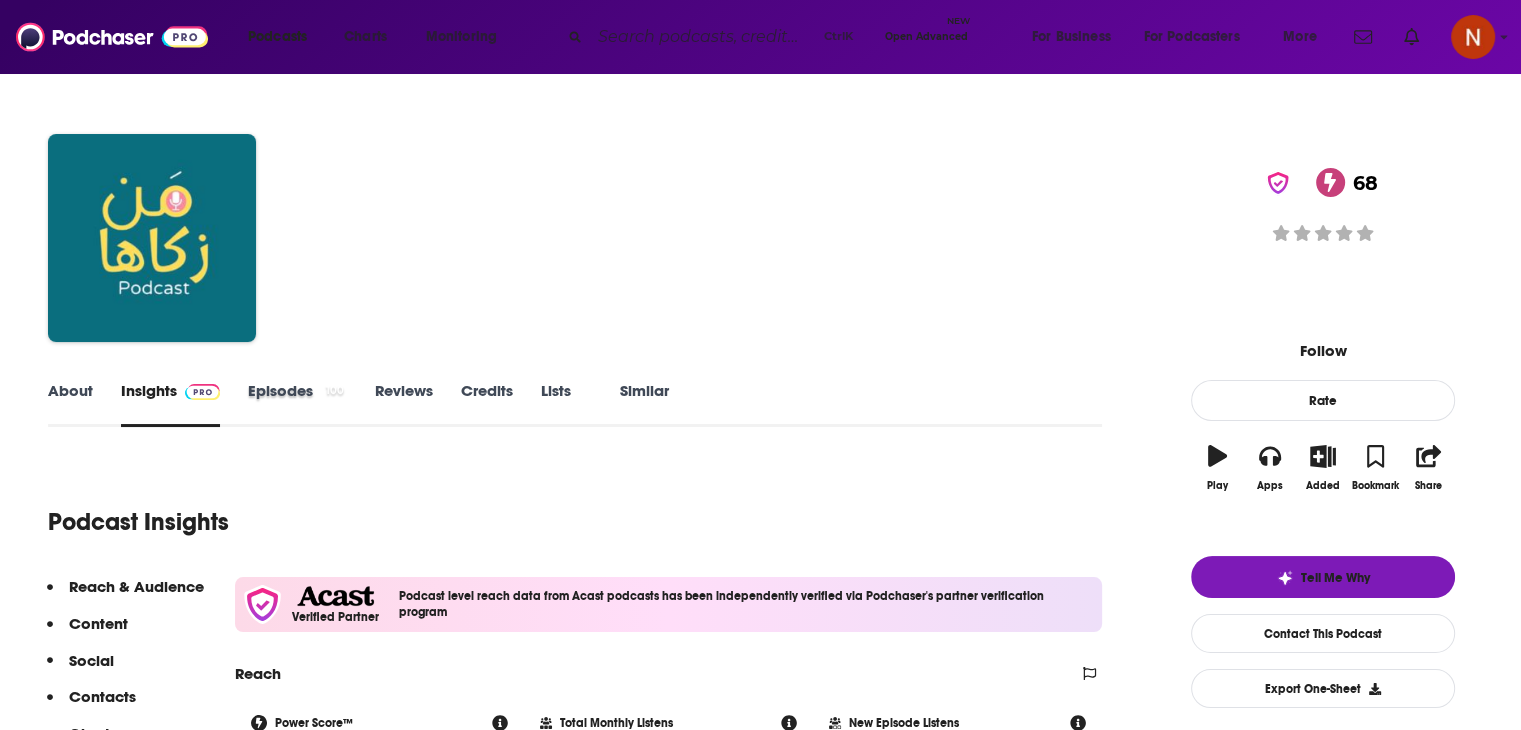 click on "Episodes 100" at bounding box center [311, 404] 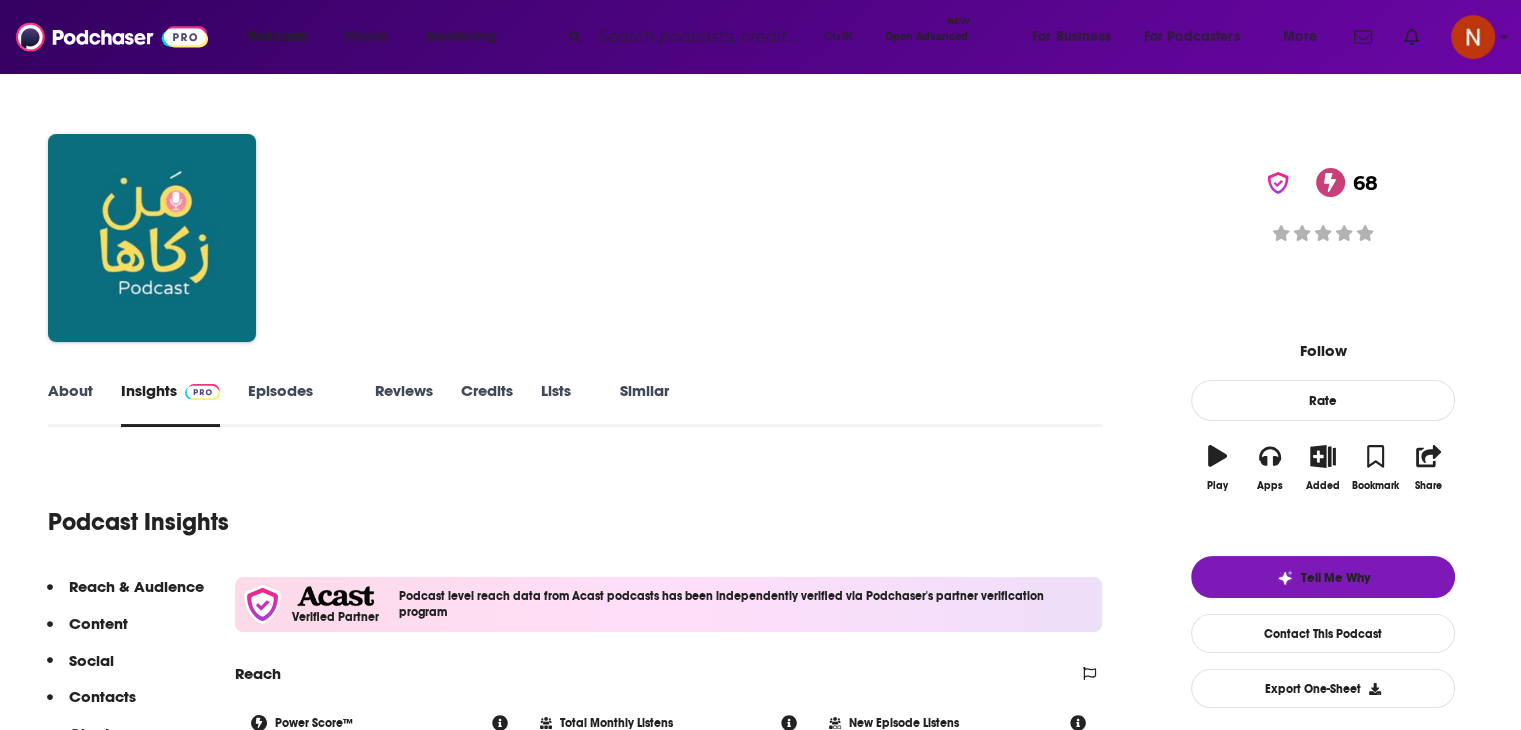 click on "Reviews" at bounding box center [404, 404] 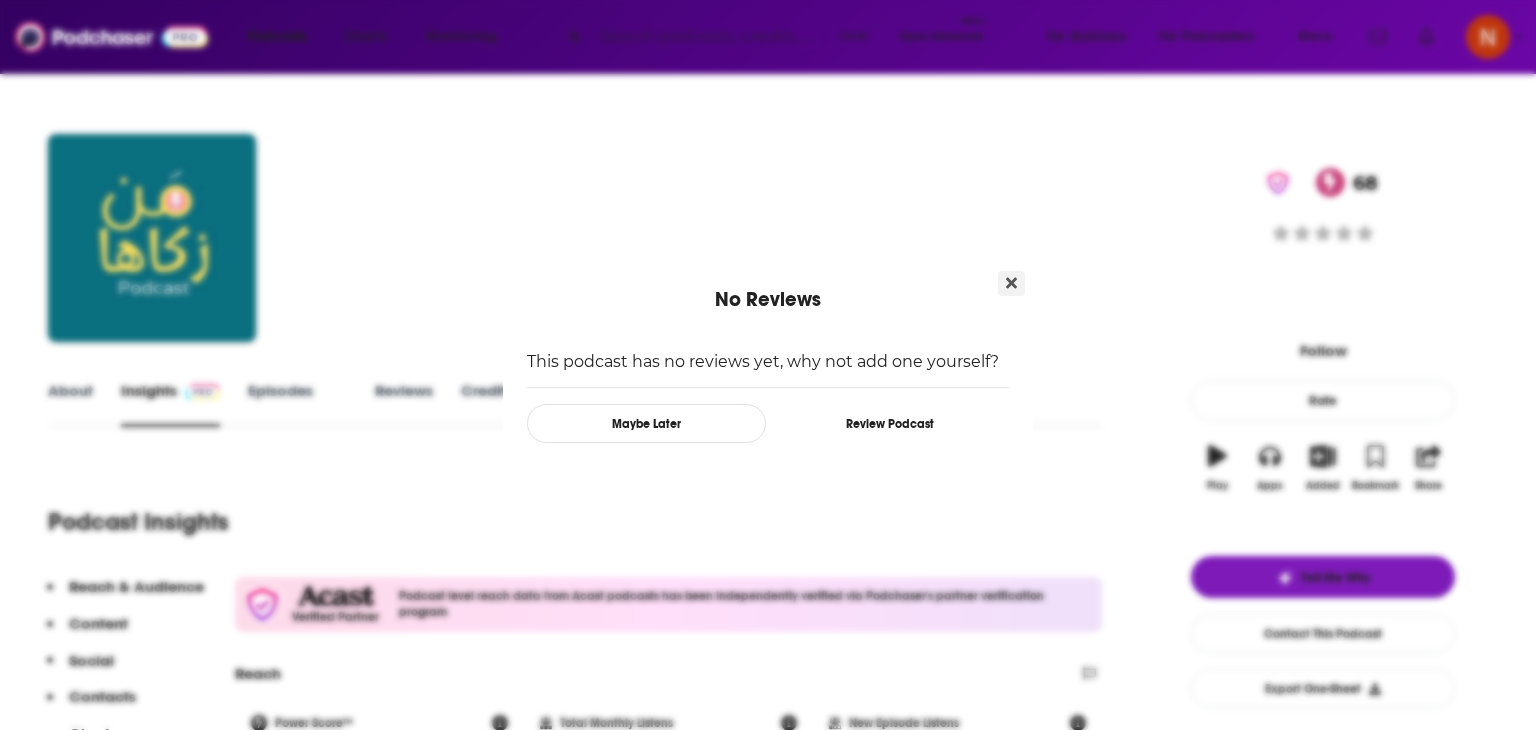 click at bounding box center [1011, 283] 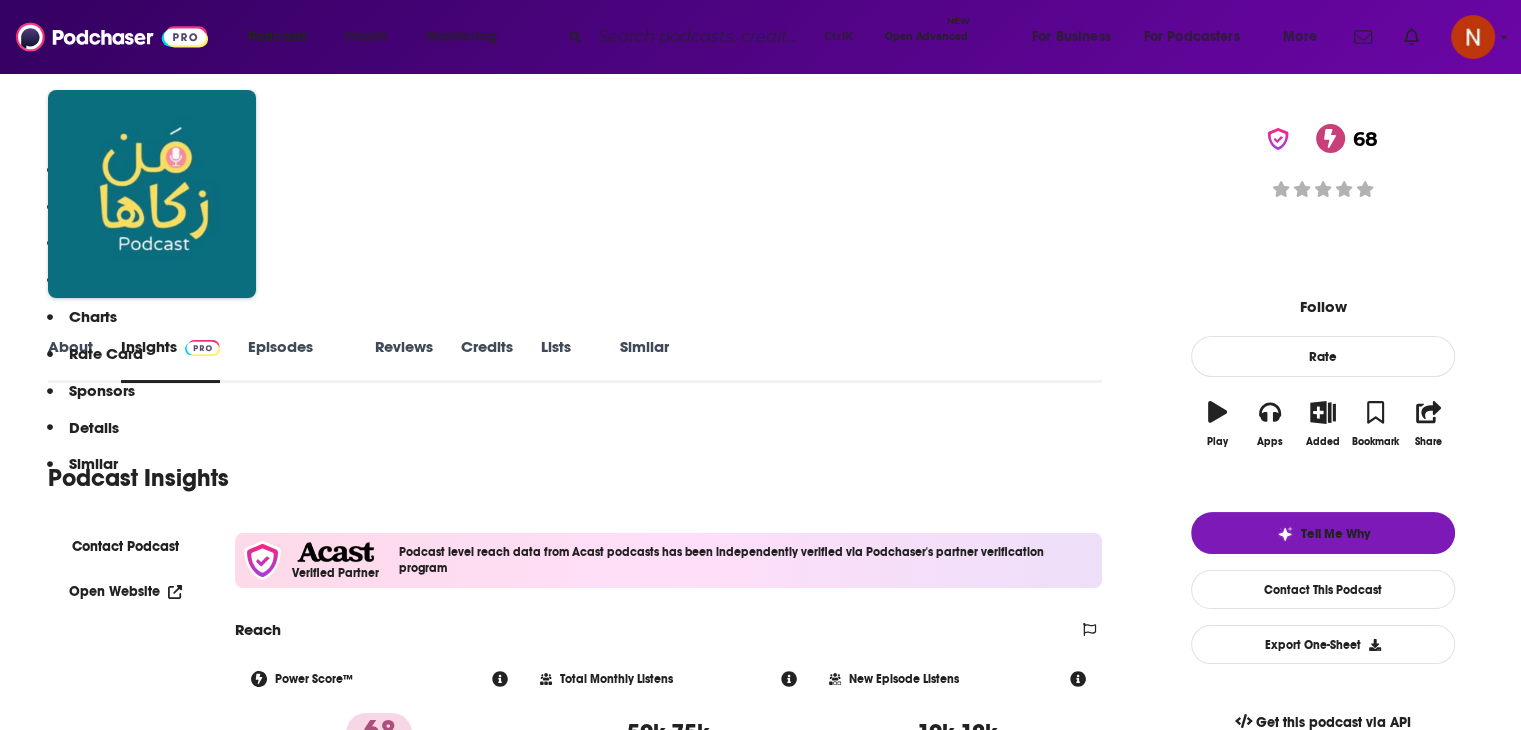 scroll, scrollTop: 0, scrollLeft: 0, axis: both 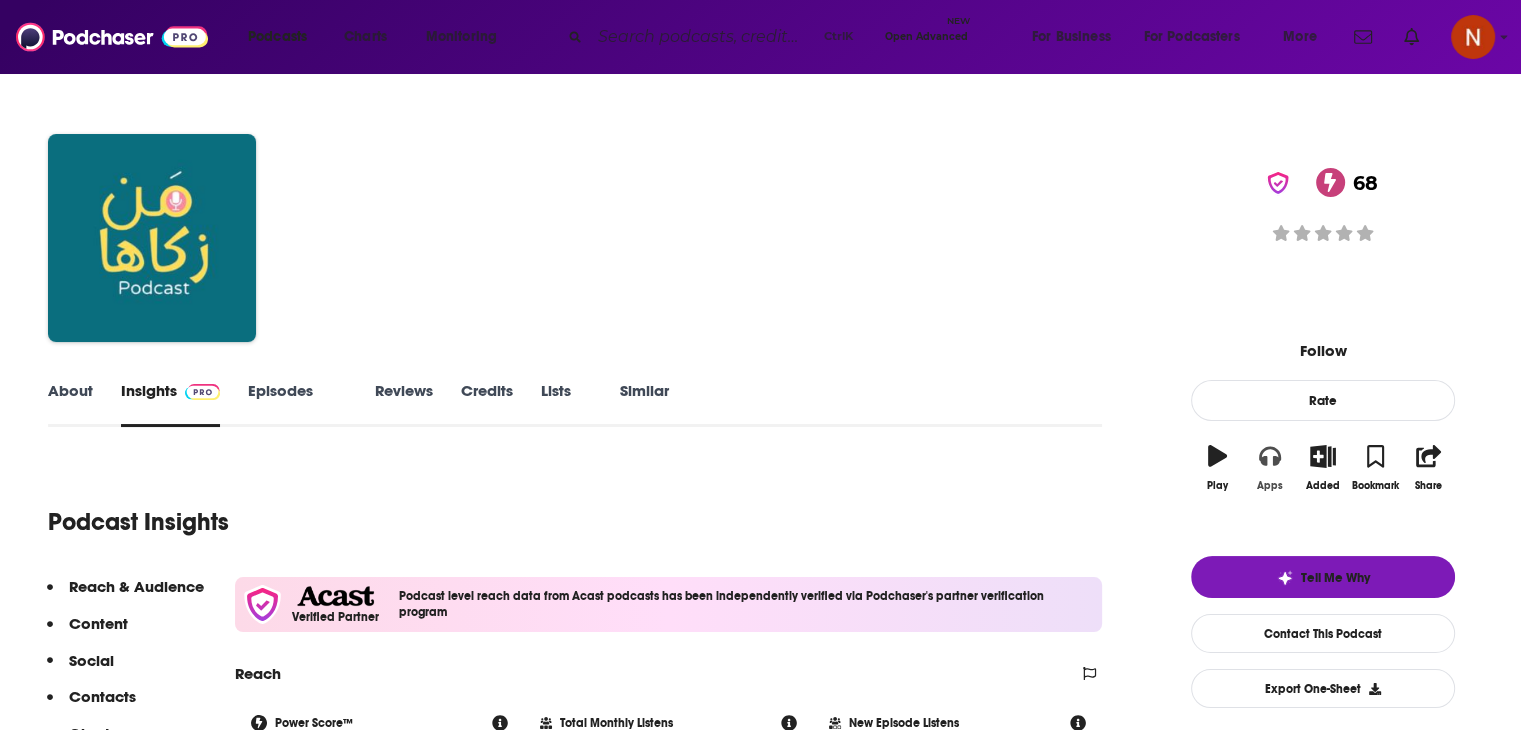click on "Apps" at bounding box center [1217, 486] 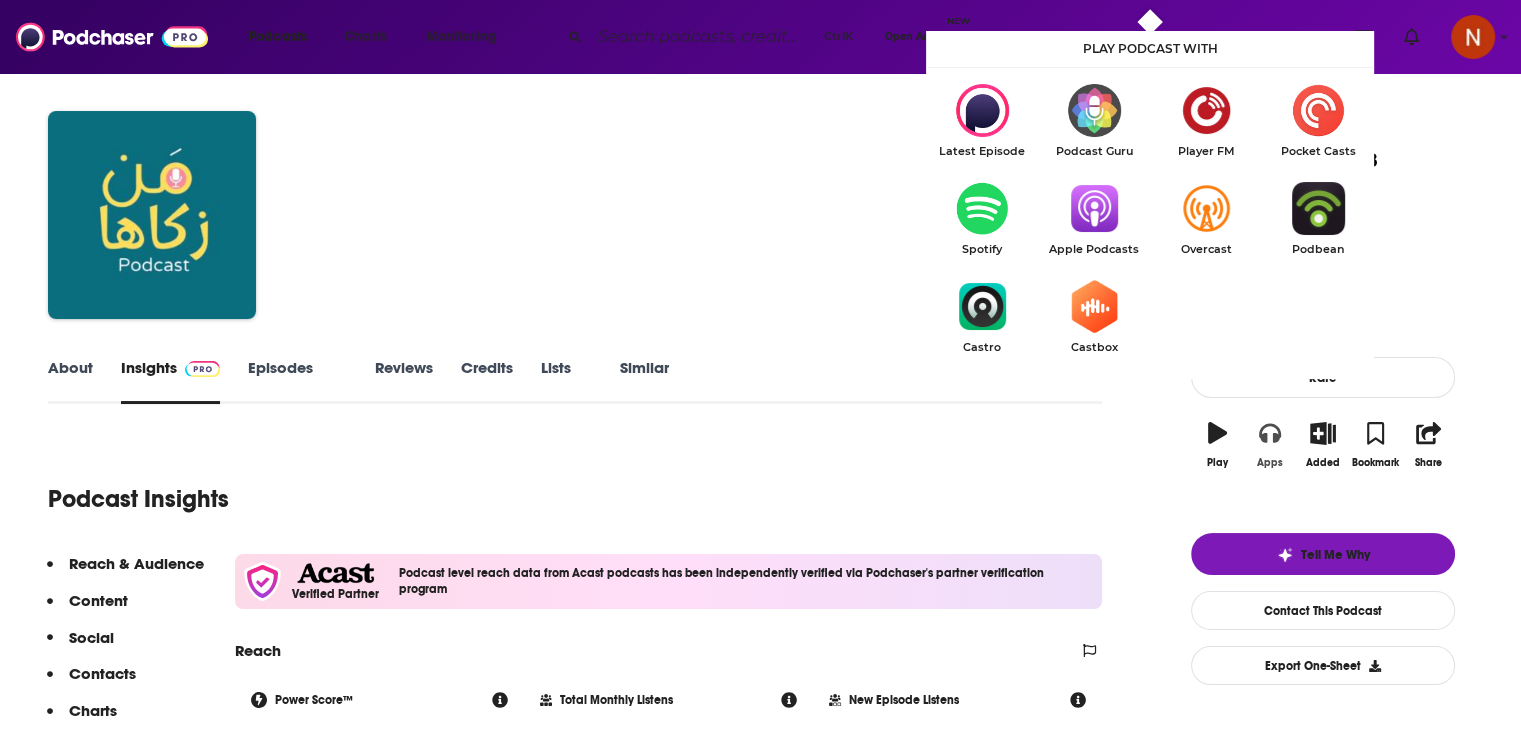 scroll, scrollTop: 0, scrollLeft: 0, axis: both 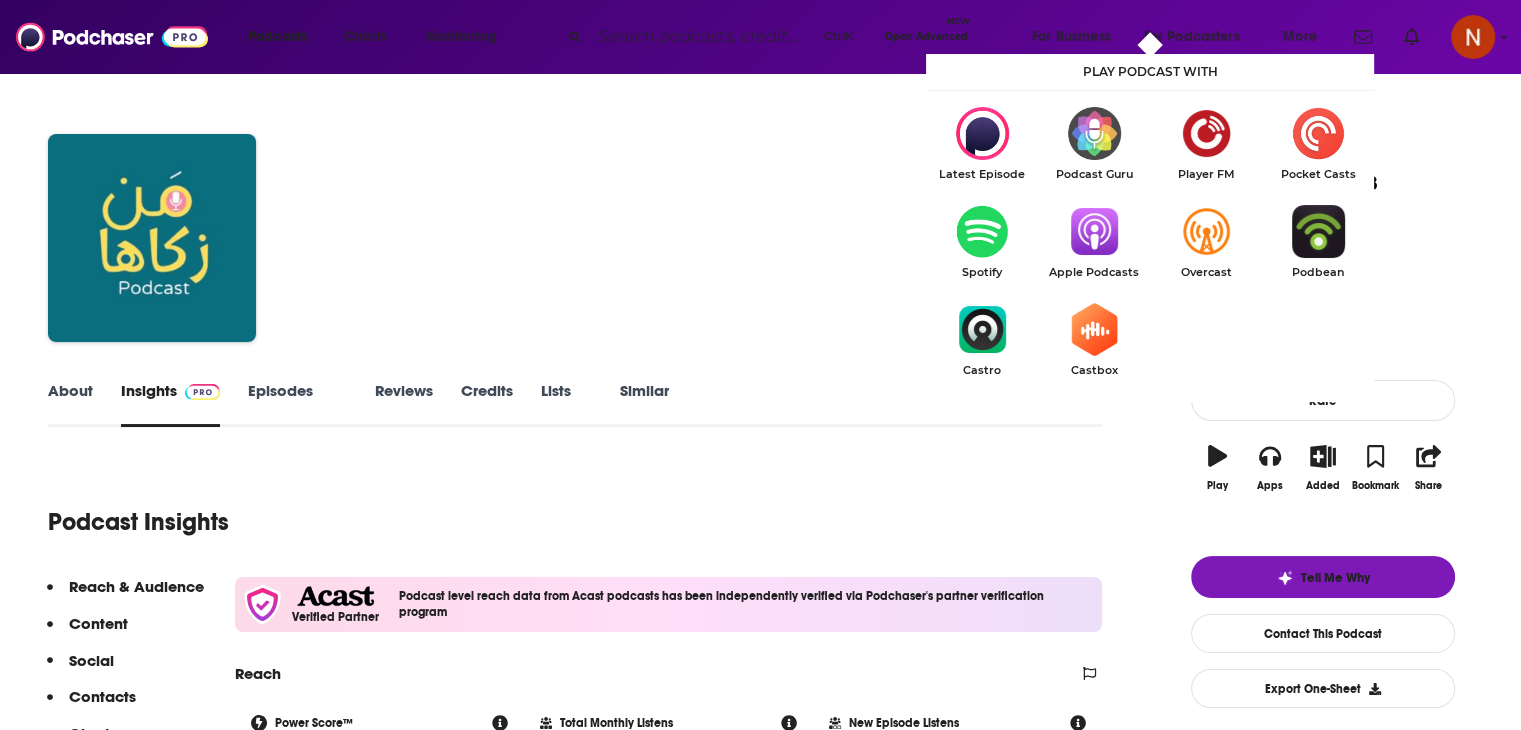 click at bounding box center (1094, 329) 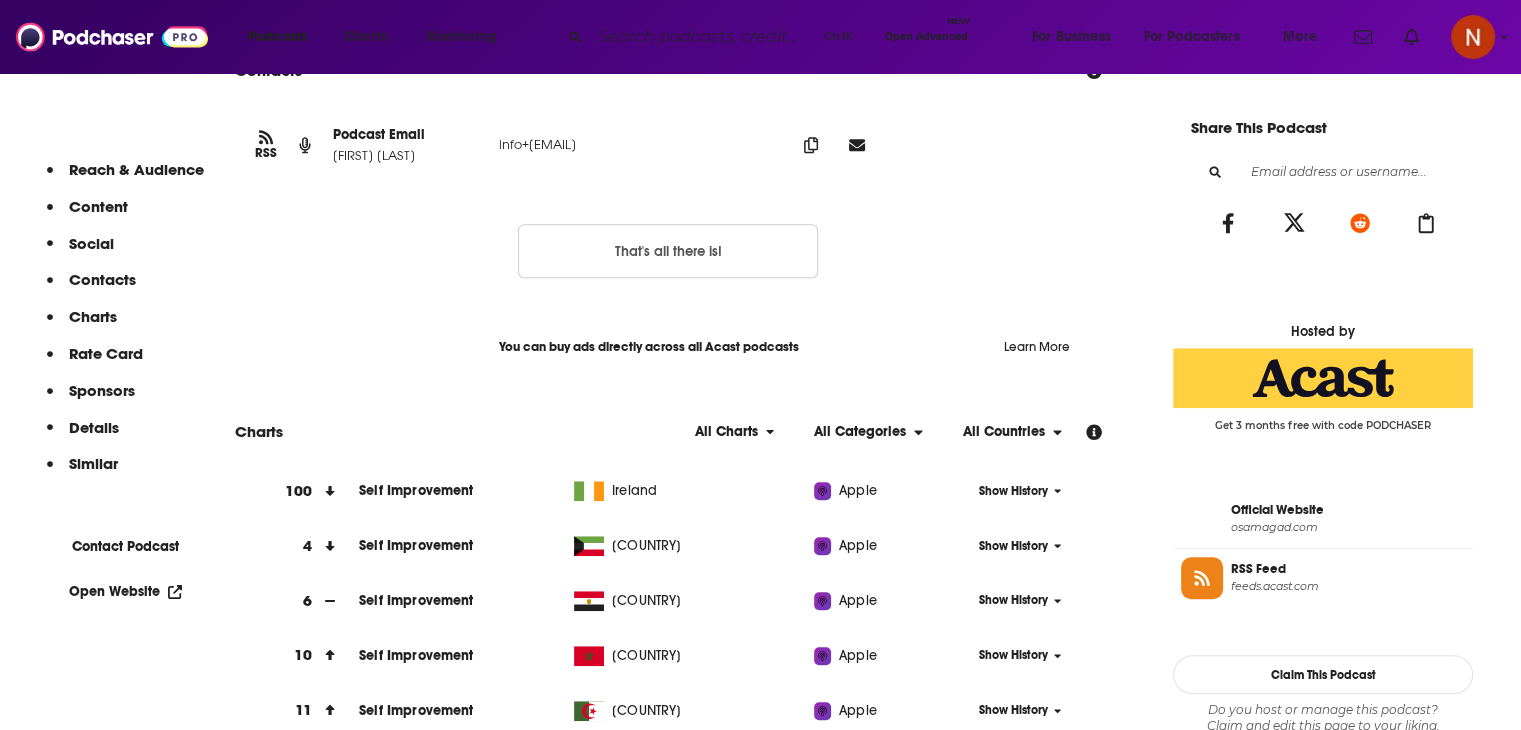 scroll, scrollTop: 1284, scrollLeft: 0, axis: vertical 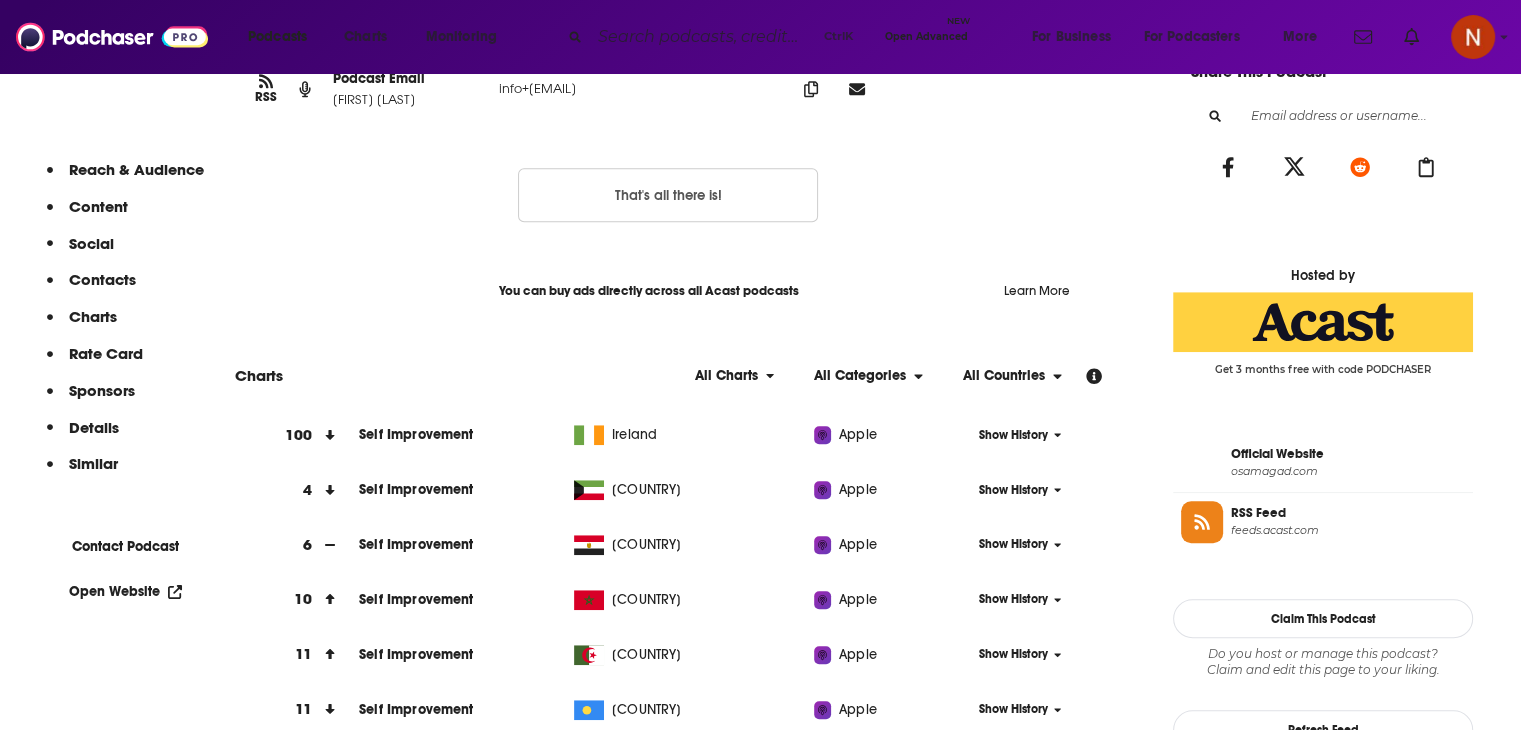 click on "feeds.acast.com" at bounding box center (1348, 530) 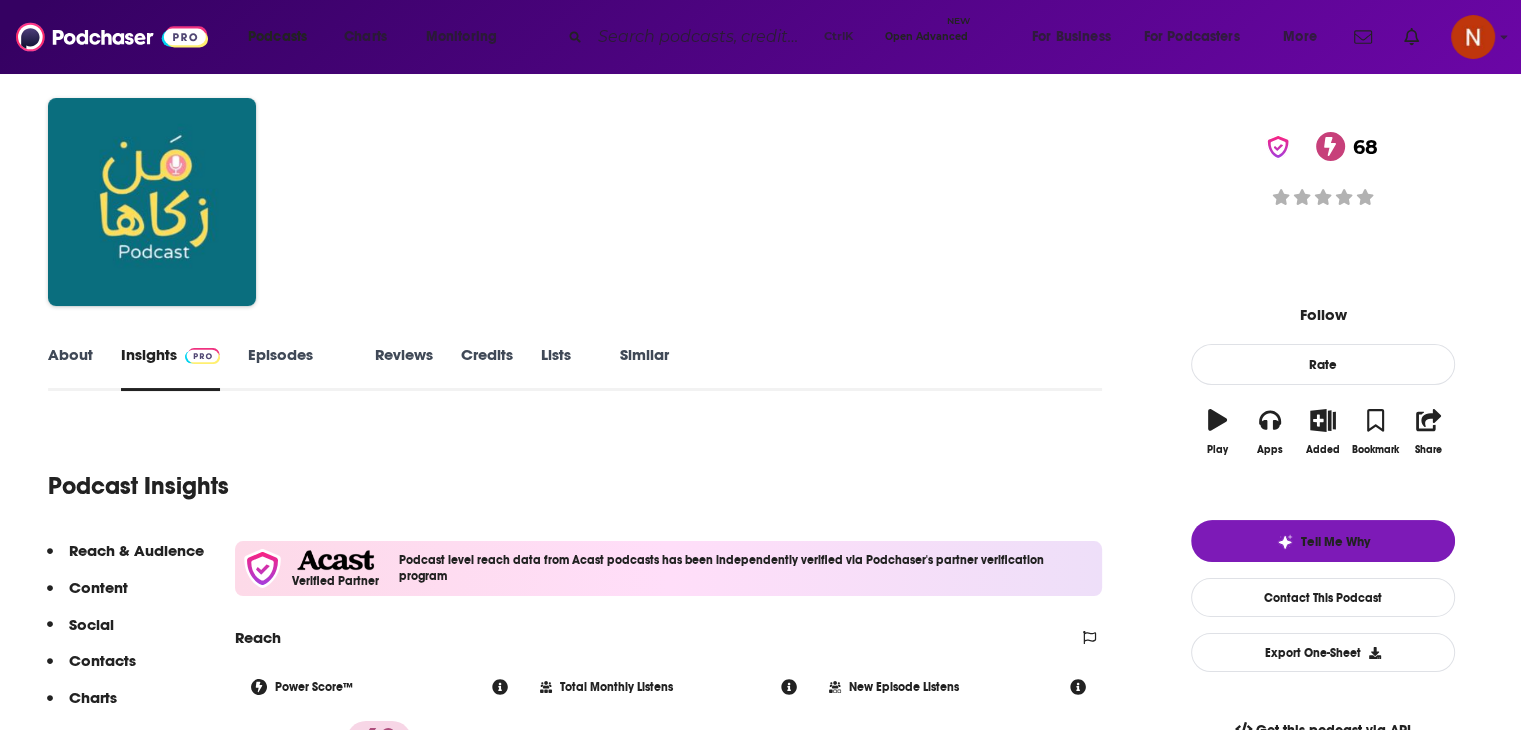 scroll, scrollTop: 0, scrollLeft: 0, axis: both 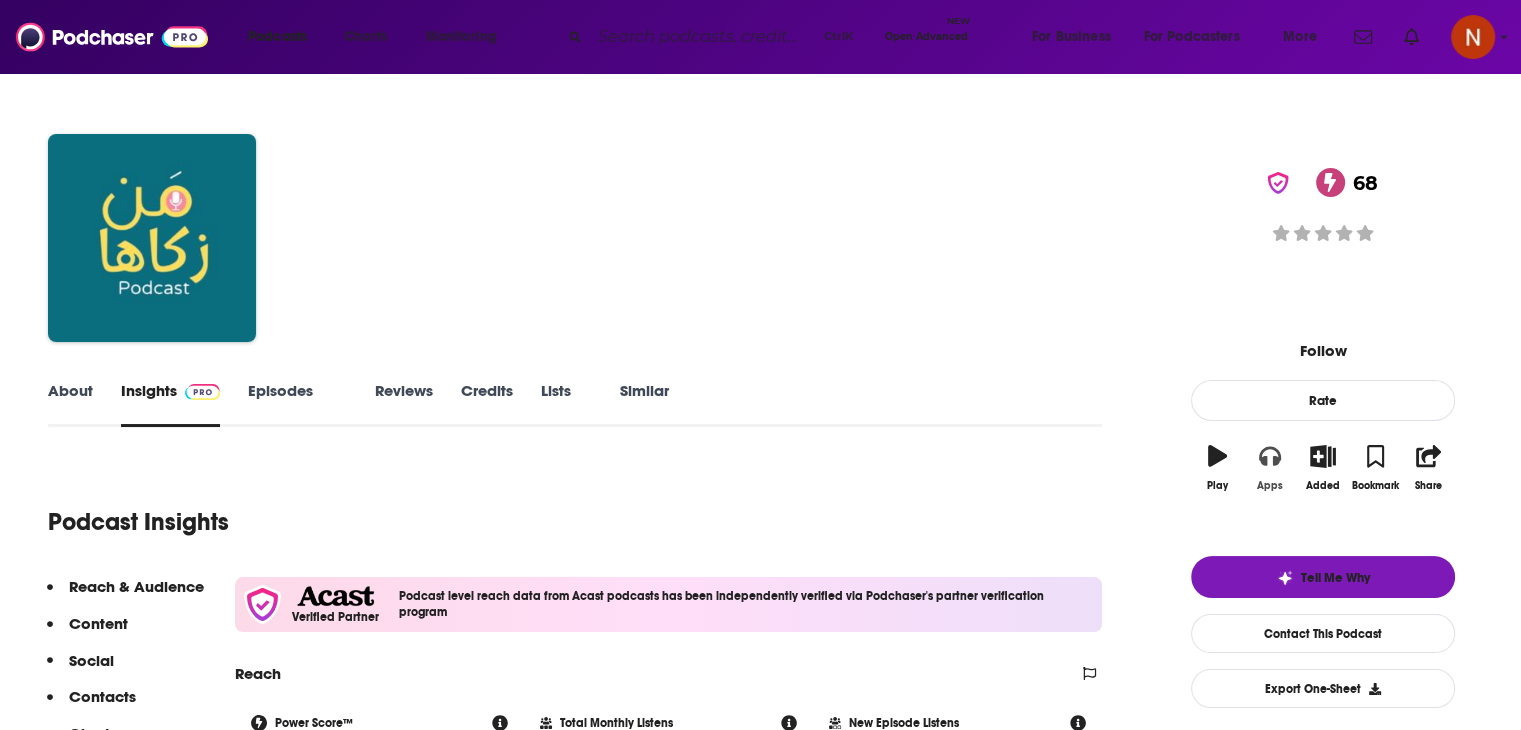 click on "Apps" at bounding box center (1217, 468) 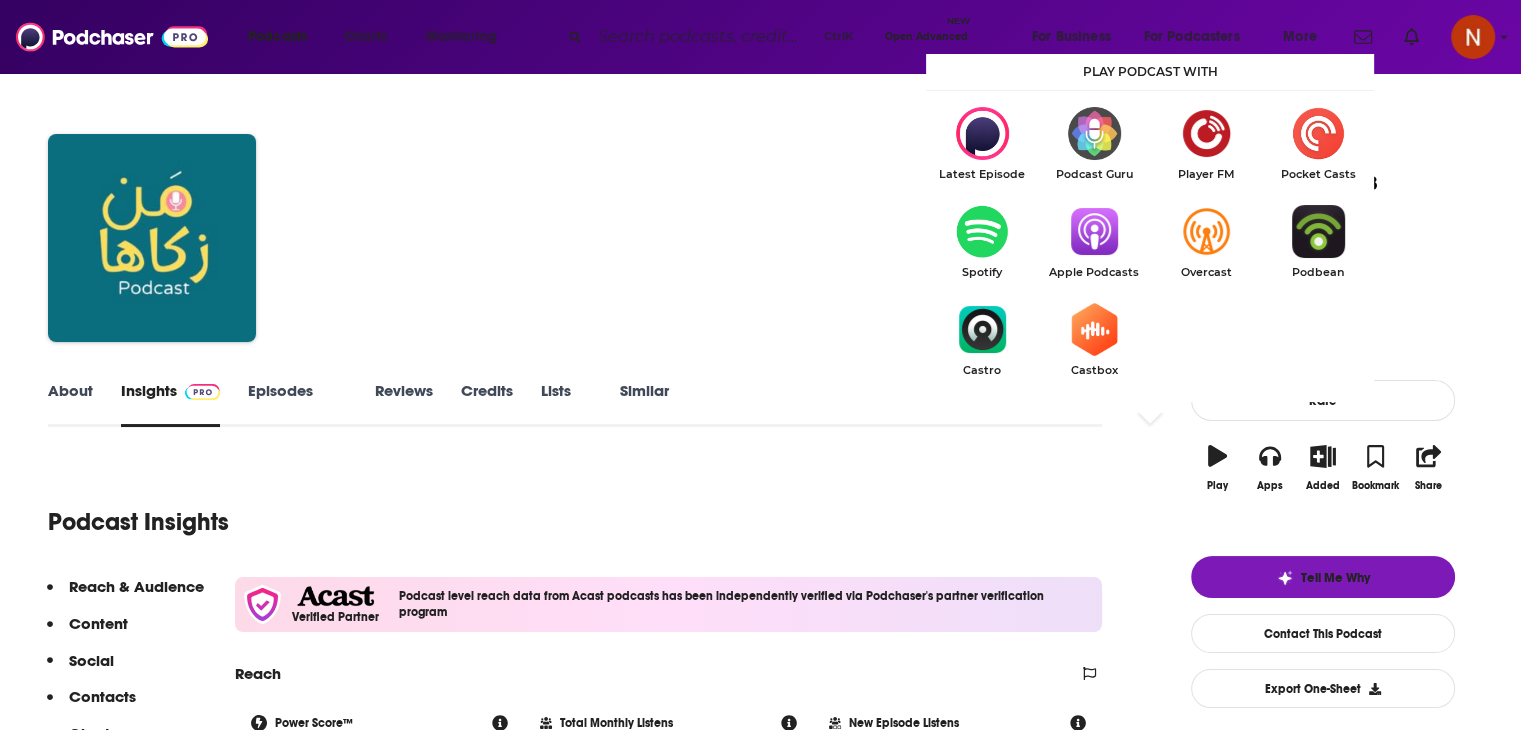click at bounding box center (1094, 231) 